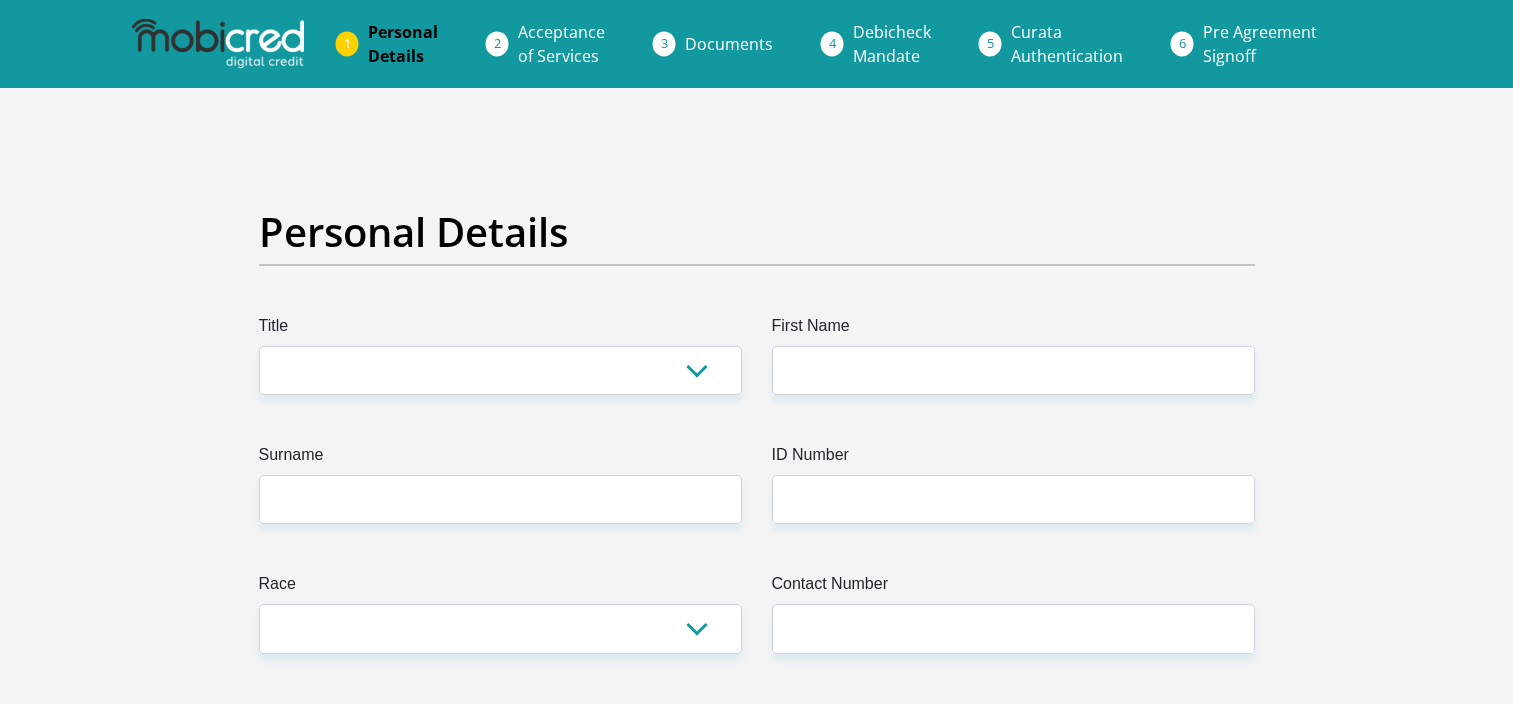 scroll, scrollTop: 0, scrollLeft: 0, axis: both 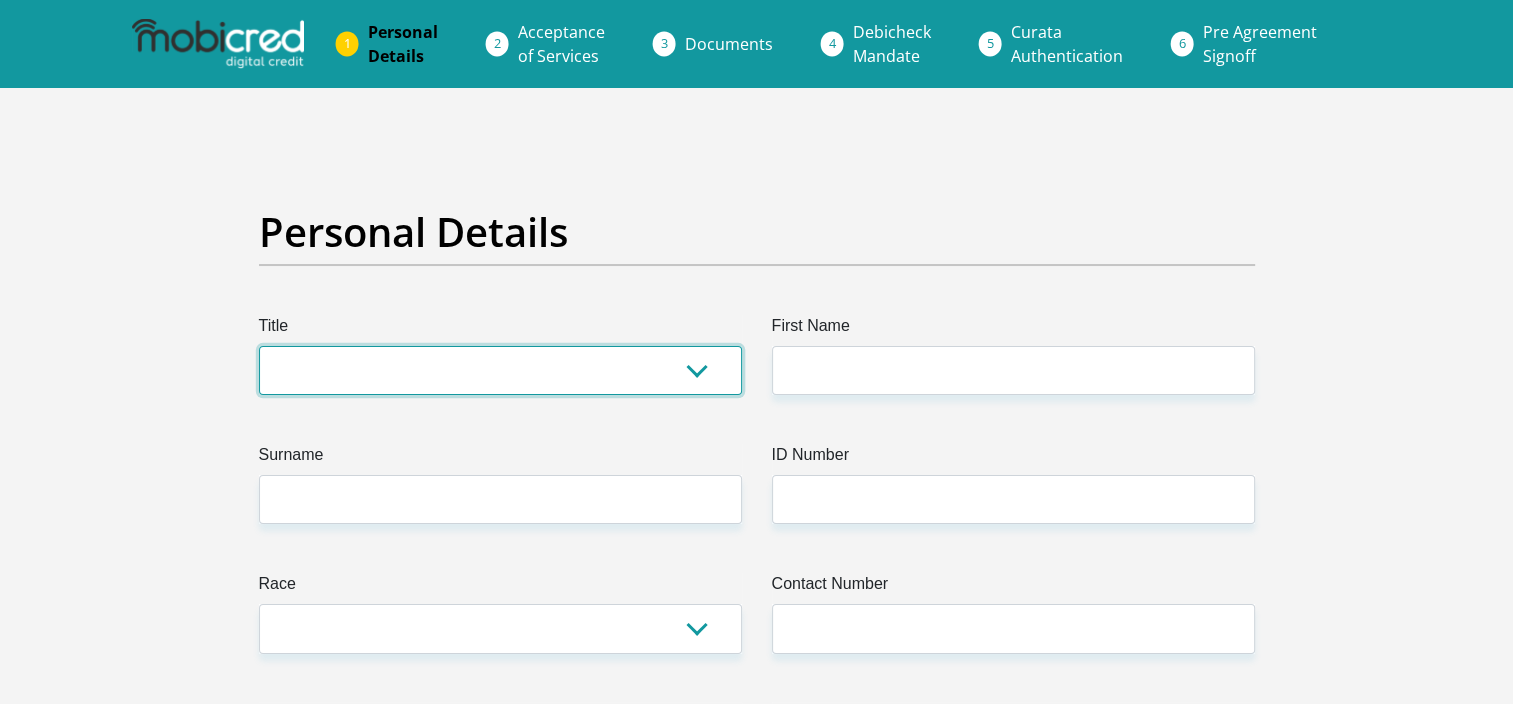 click on "Mr
Ms
Mrs
Dr
Other" at bounding box center (500, 370) 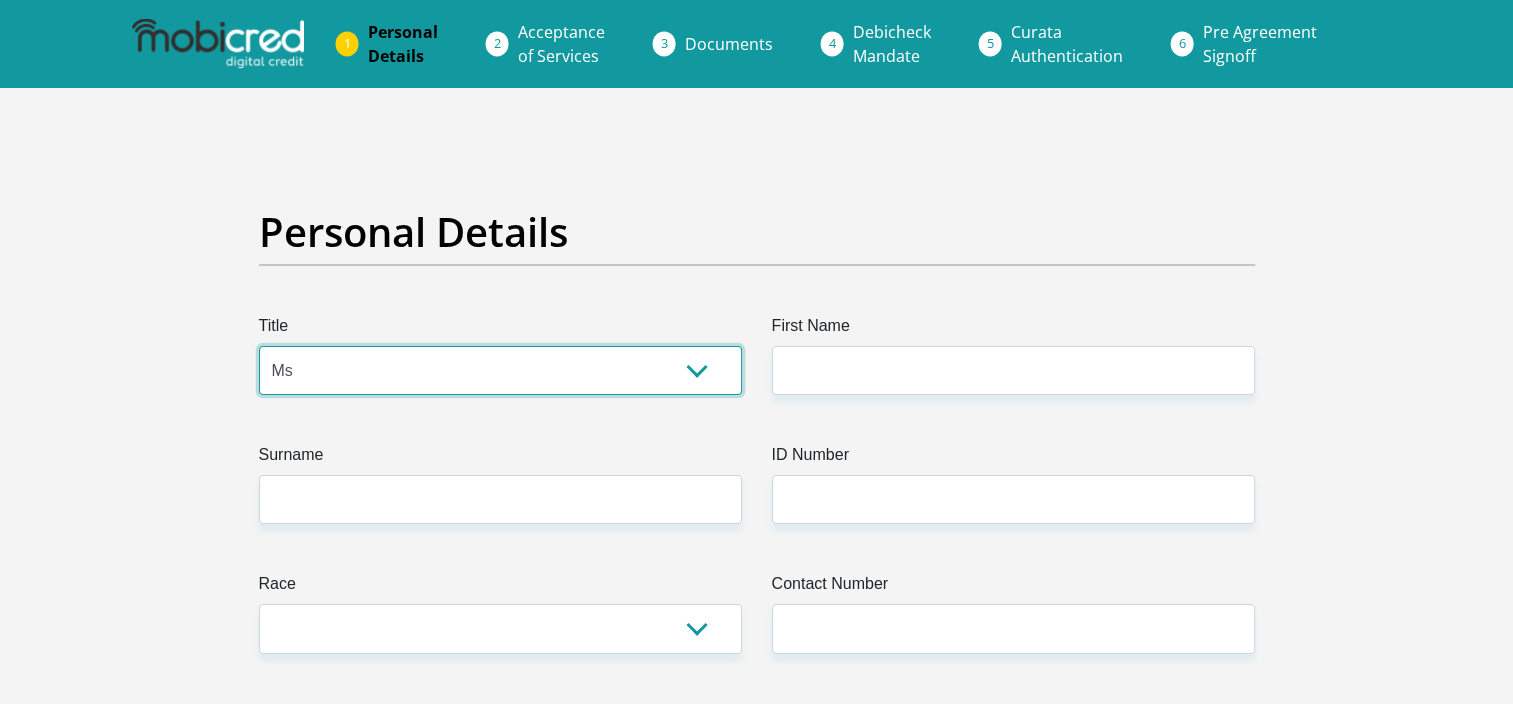 click on "Mr
Ms
Mrs
Dr
Other" at bounding box center [500, 370] 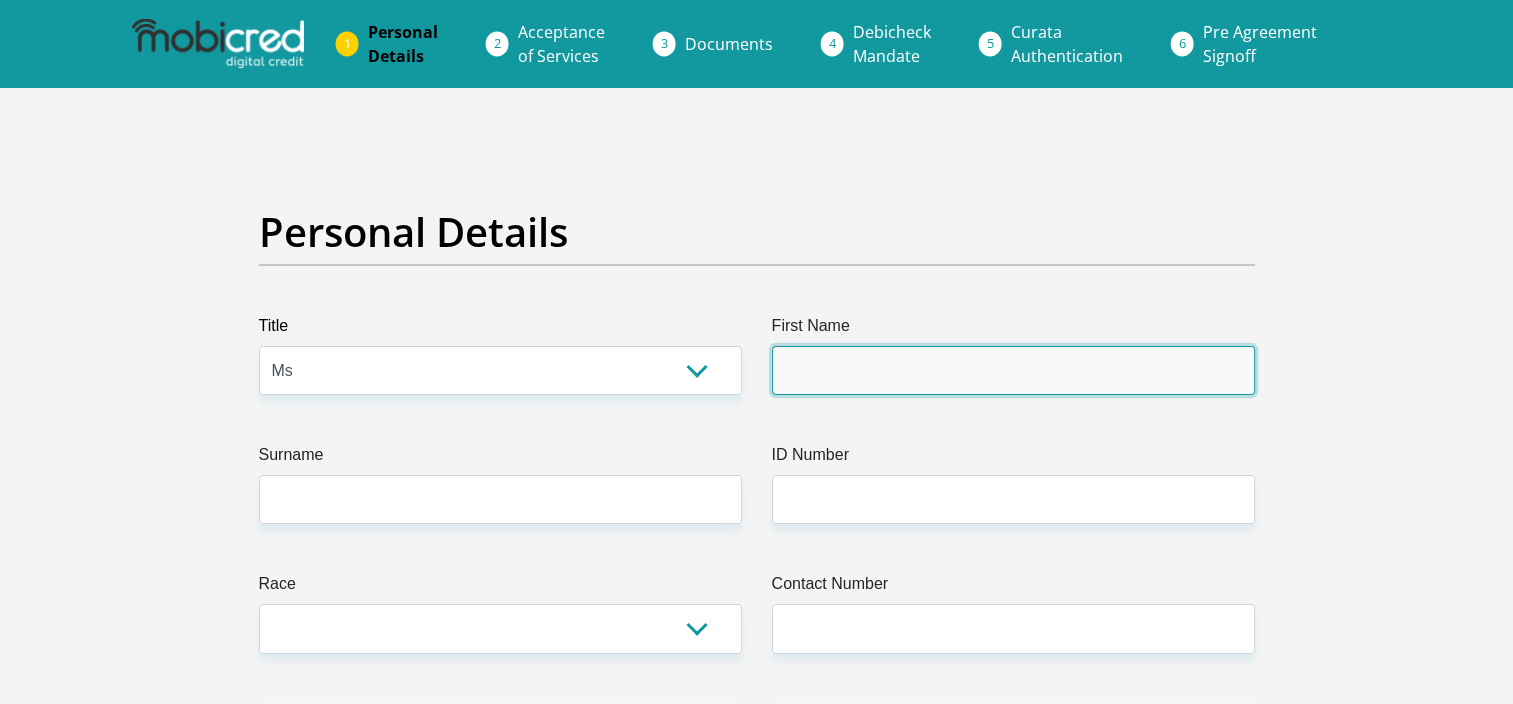 click on "First Name" at bounding box center (1013, 370) 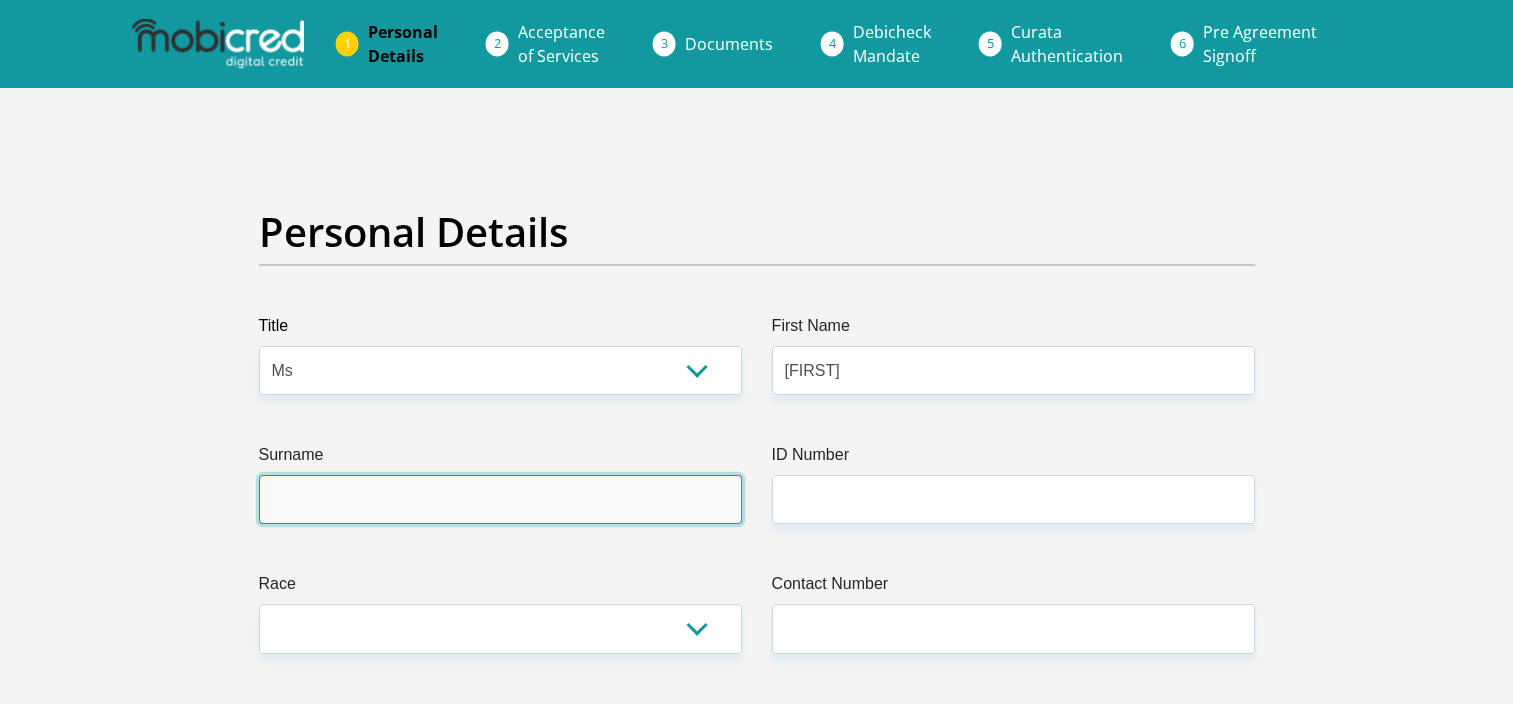 type on "[LAST]" 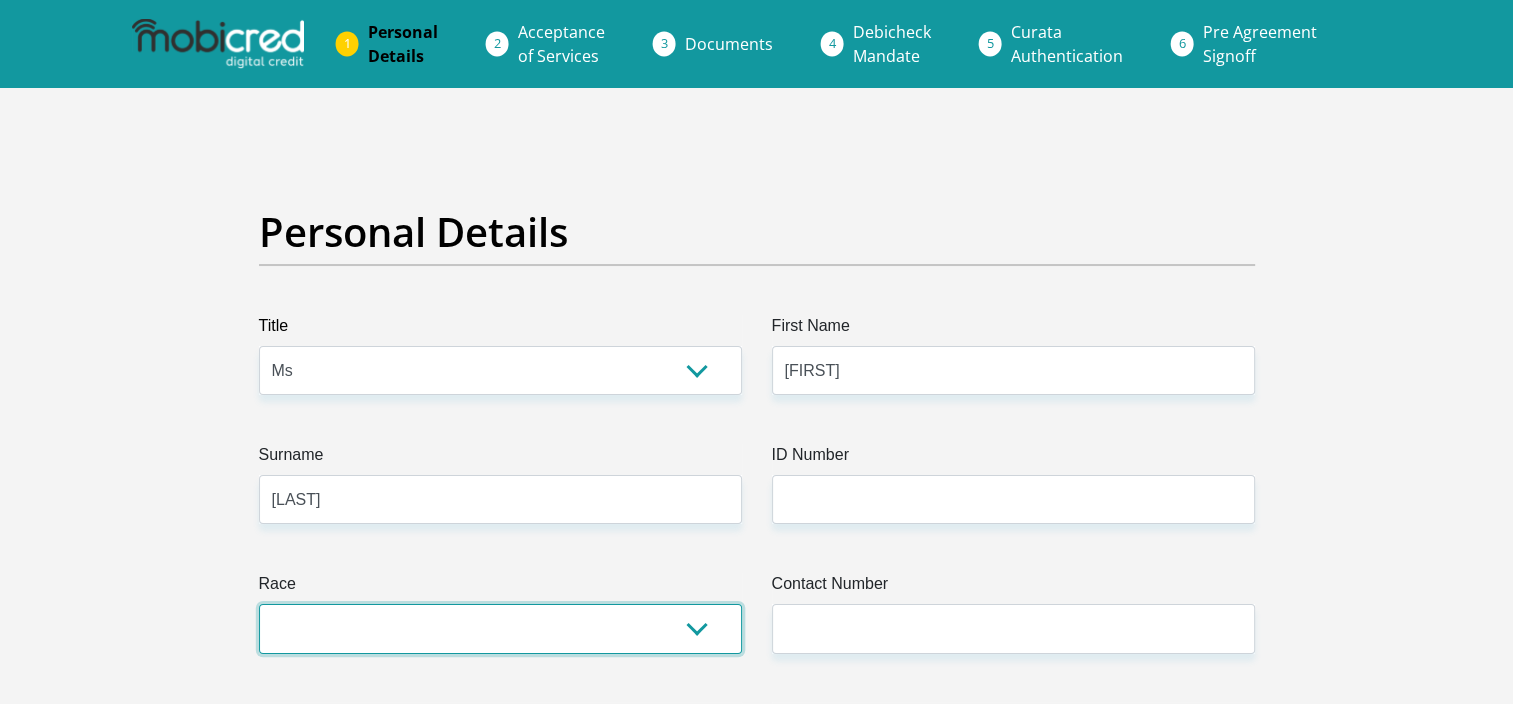 select on "2" 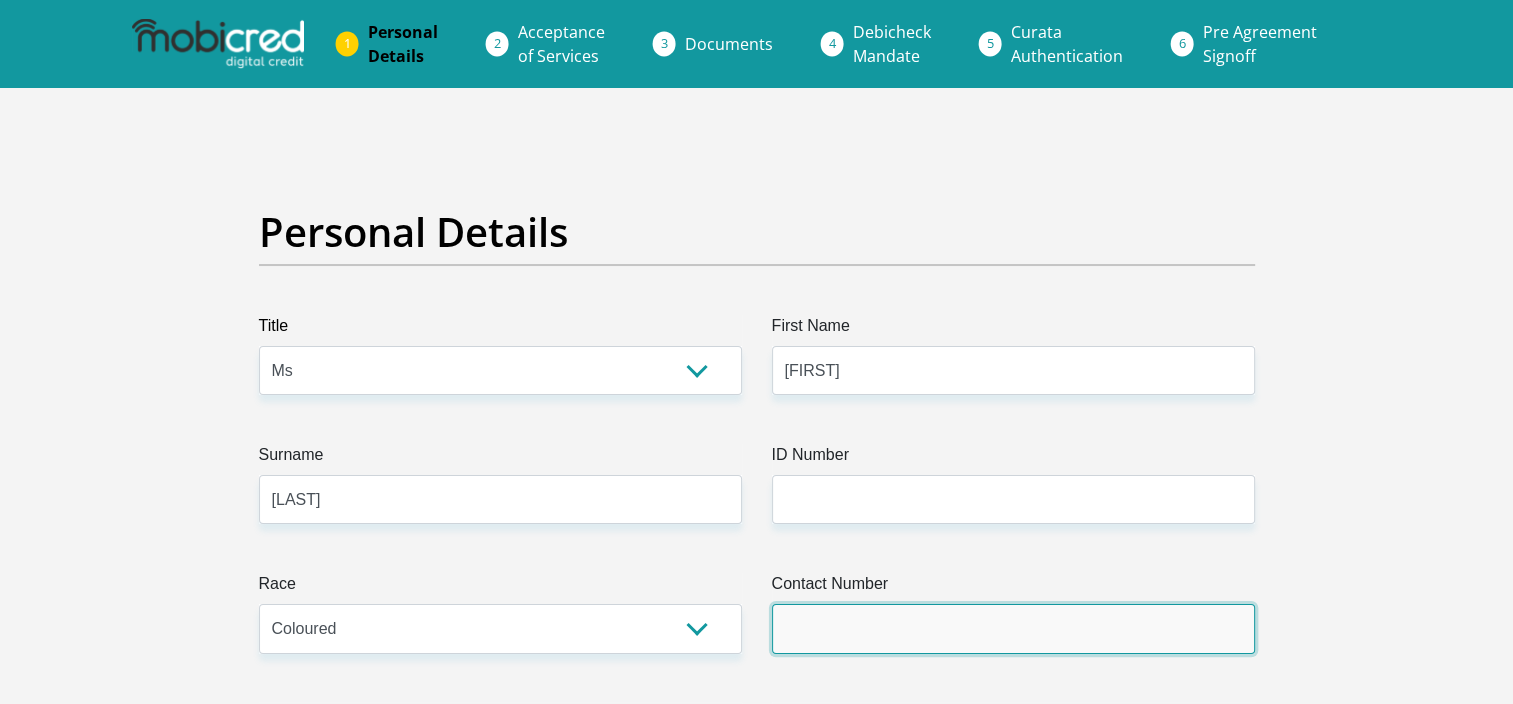 type on "[PHONE]" 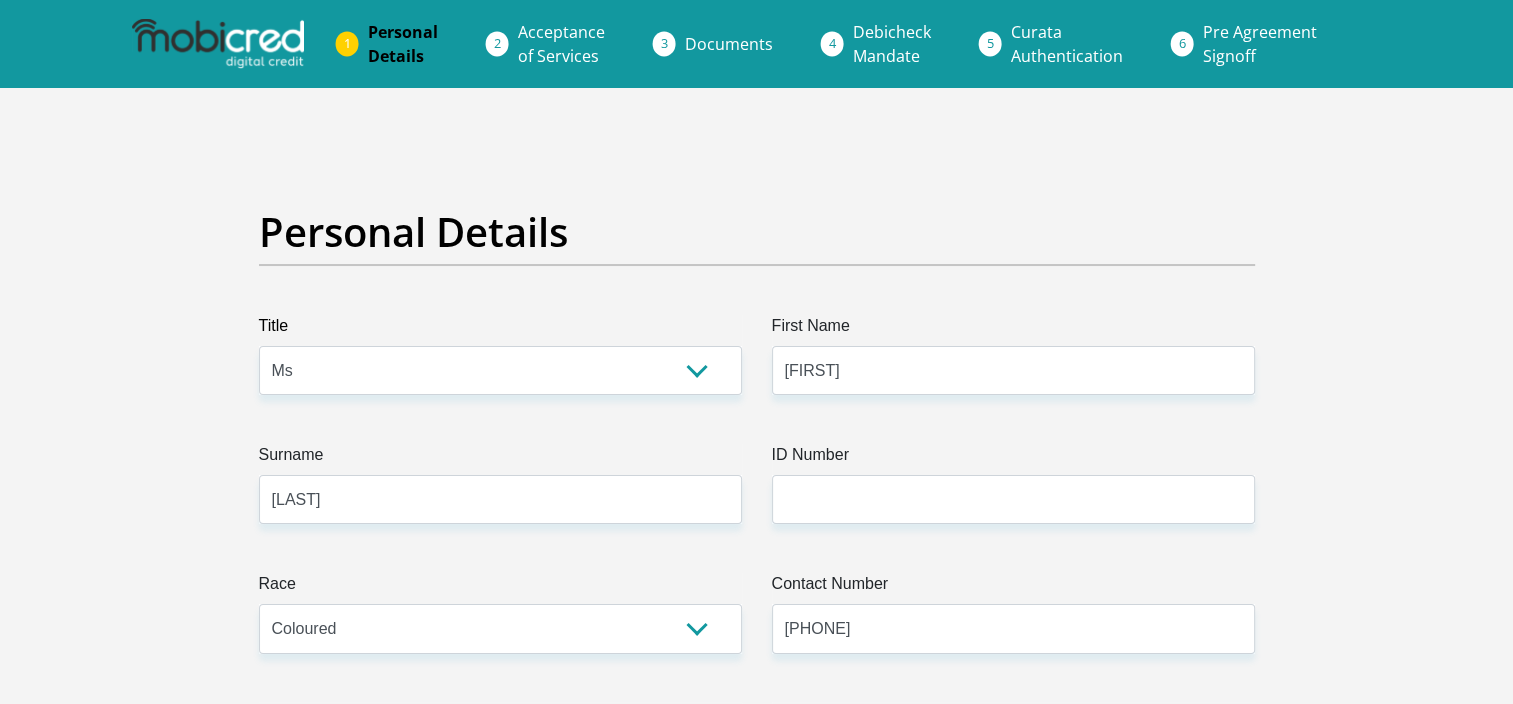 select on "ZAF" 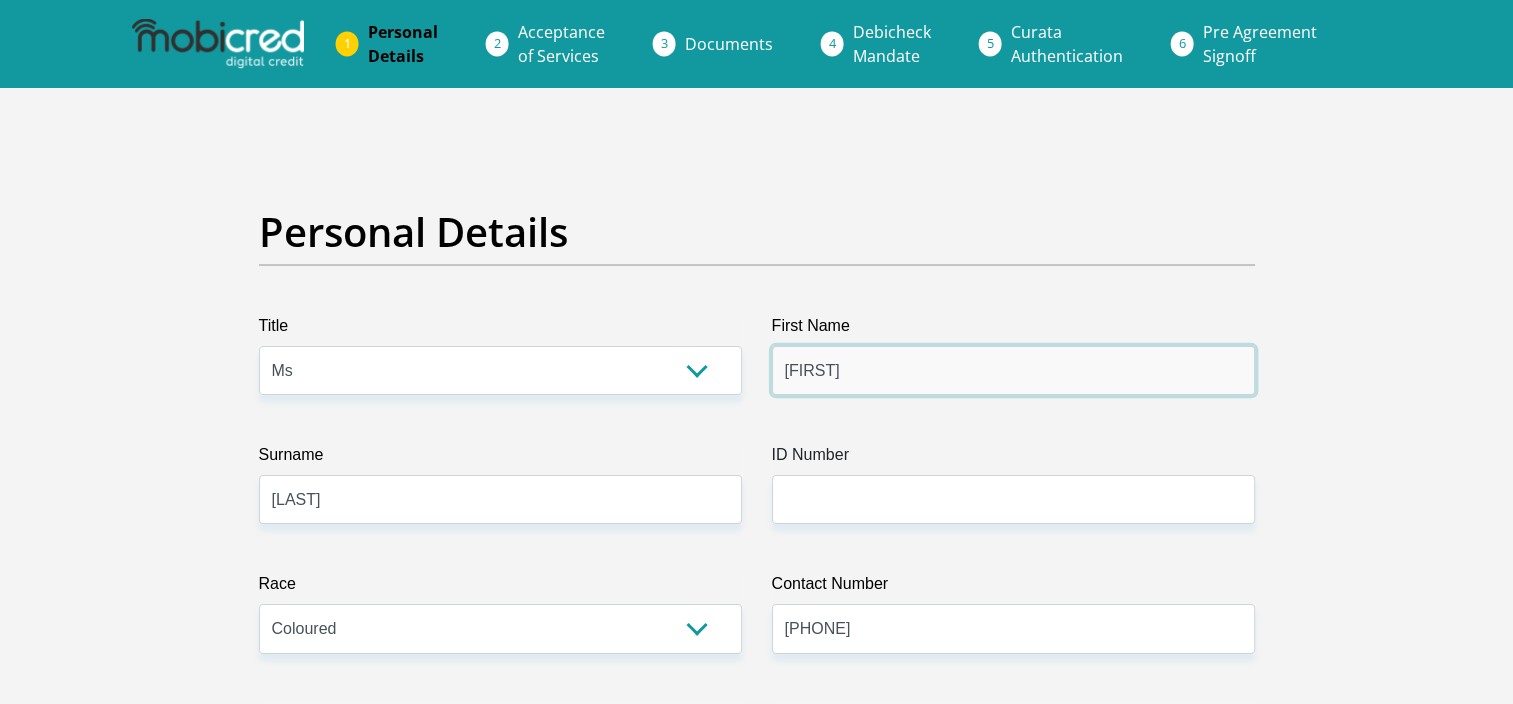 type on "DISCOVERY BANK LTD" 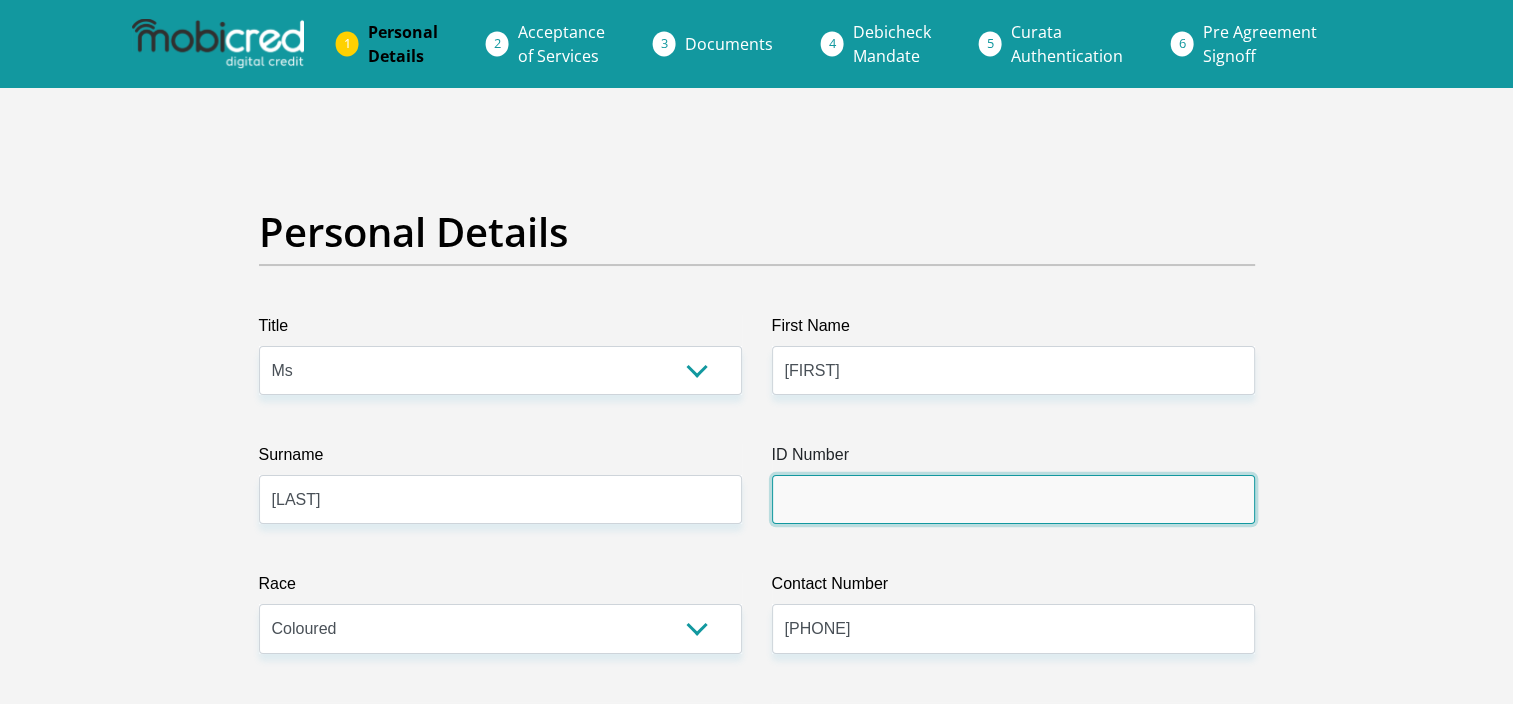 click on "ID Number" at bounding box center [1013, 499] 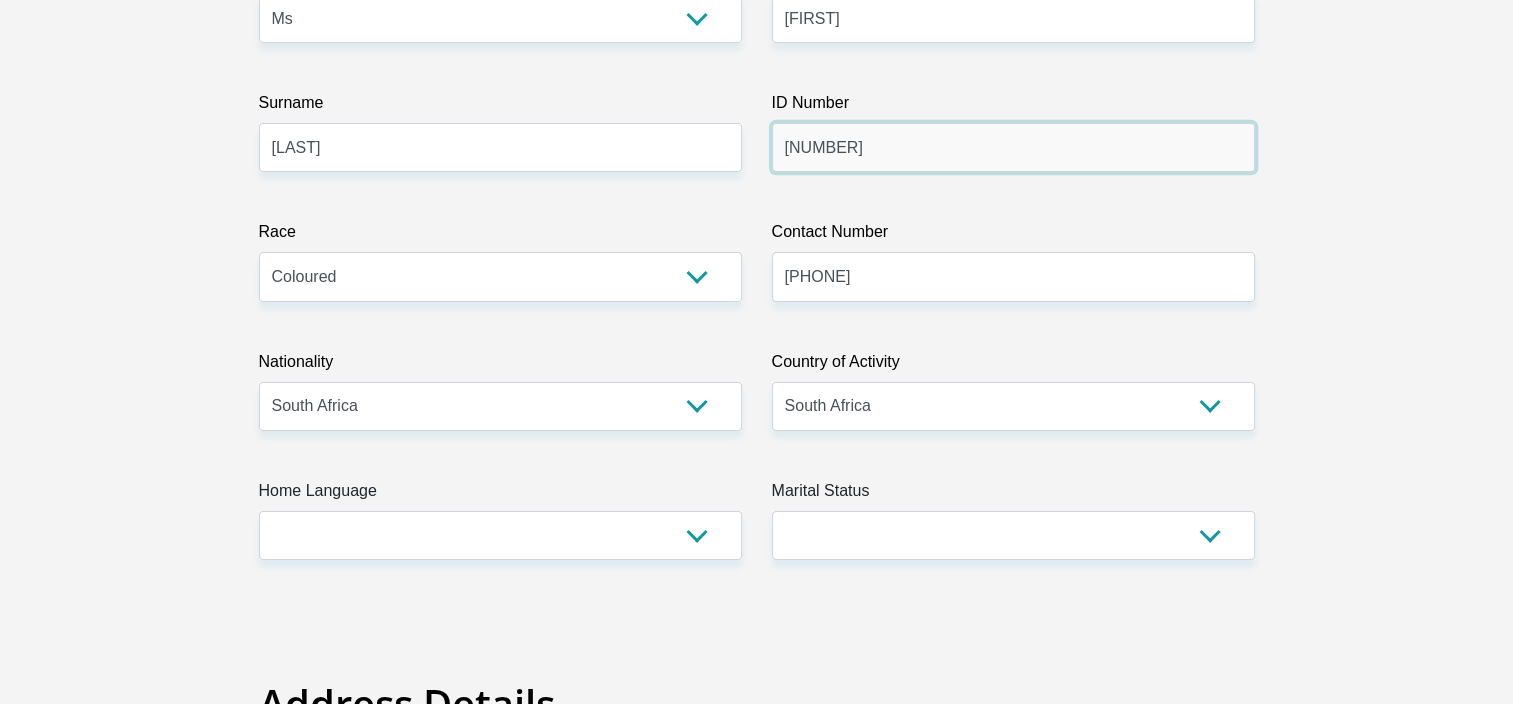 scroll, scrollTop: 371, scrollLeft: 0, axis: vertical 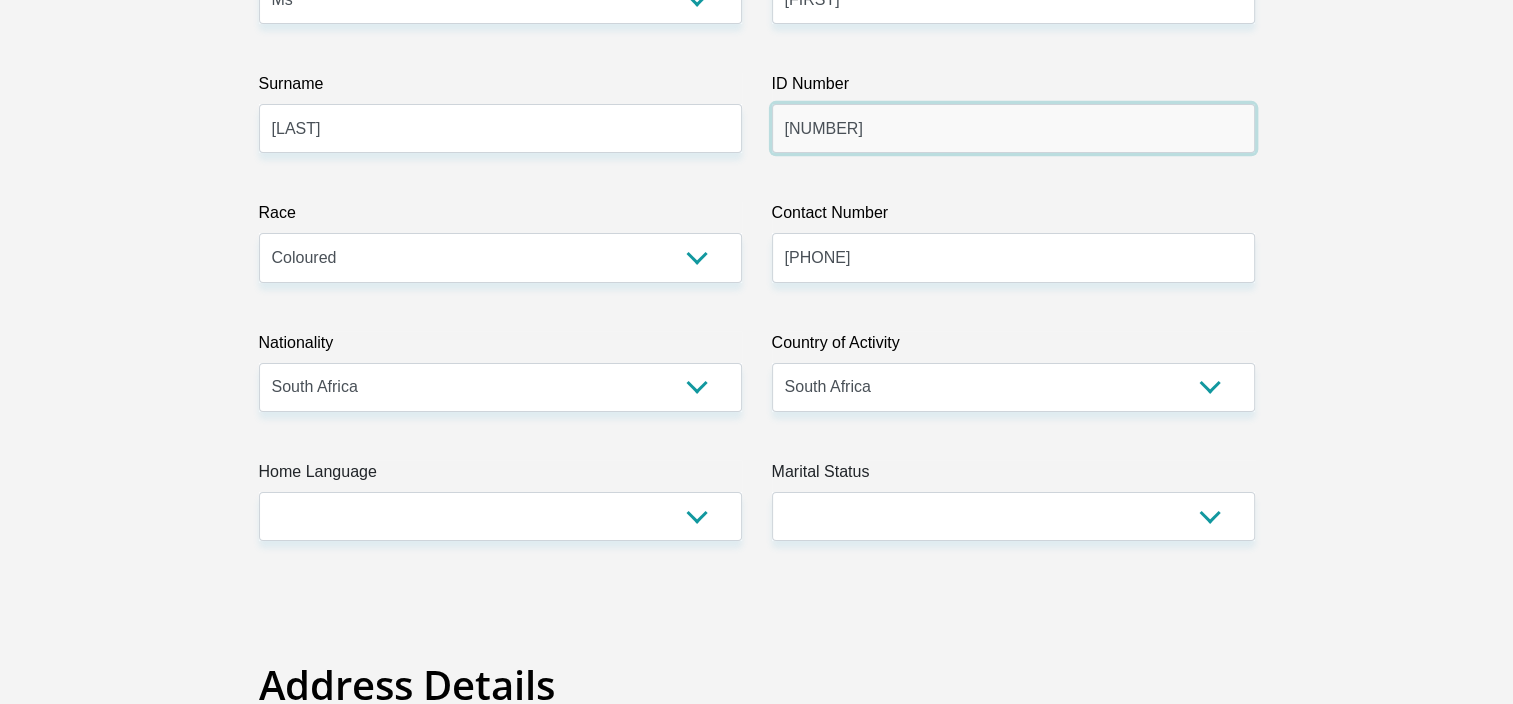 type on "[NUMBER]" 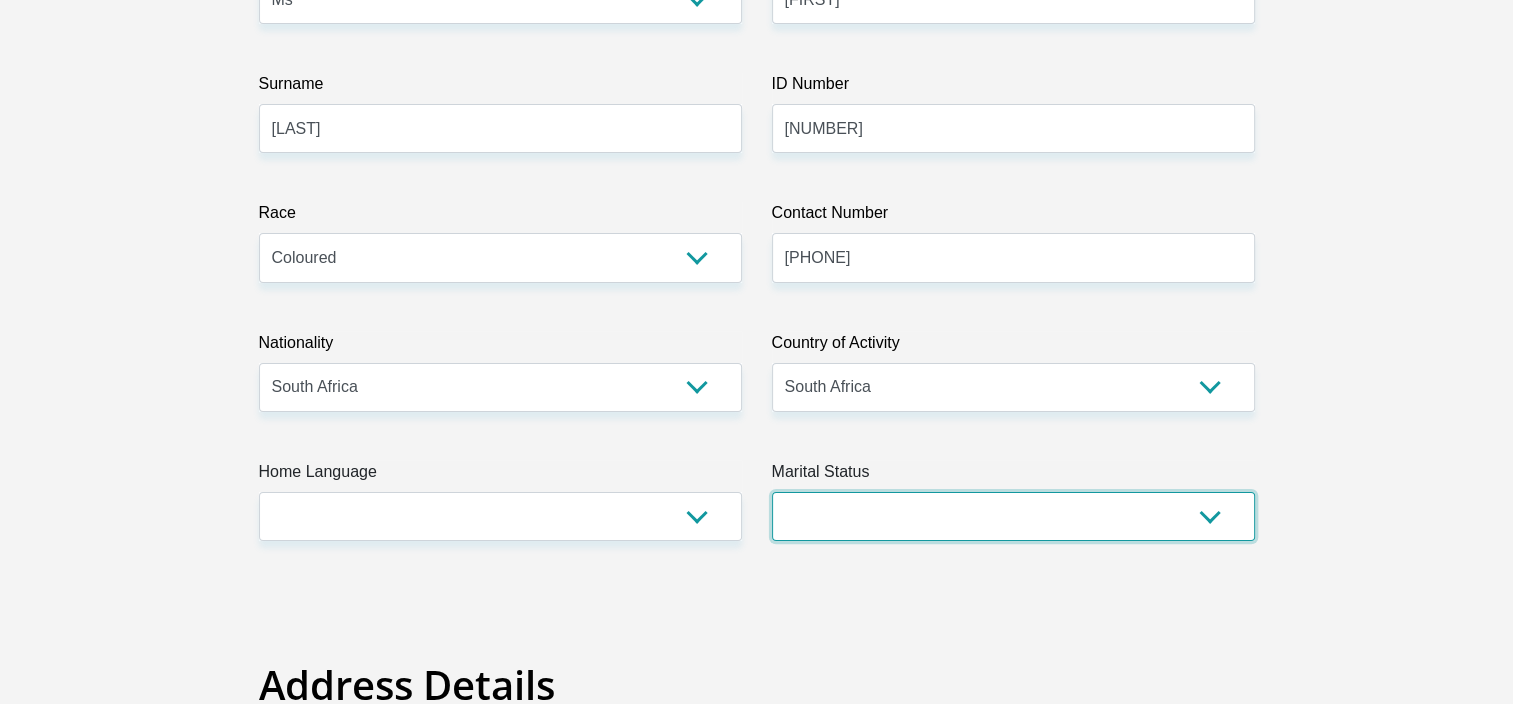 click on "Married ANC
Single
Divorced
Widowed
Married COP or Customary Law" at bounding box center [1013, 516] 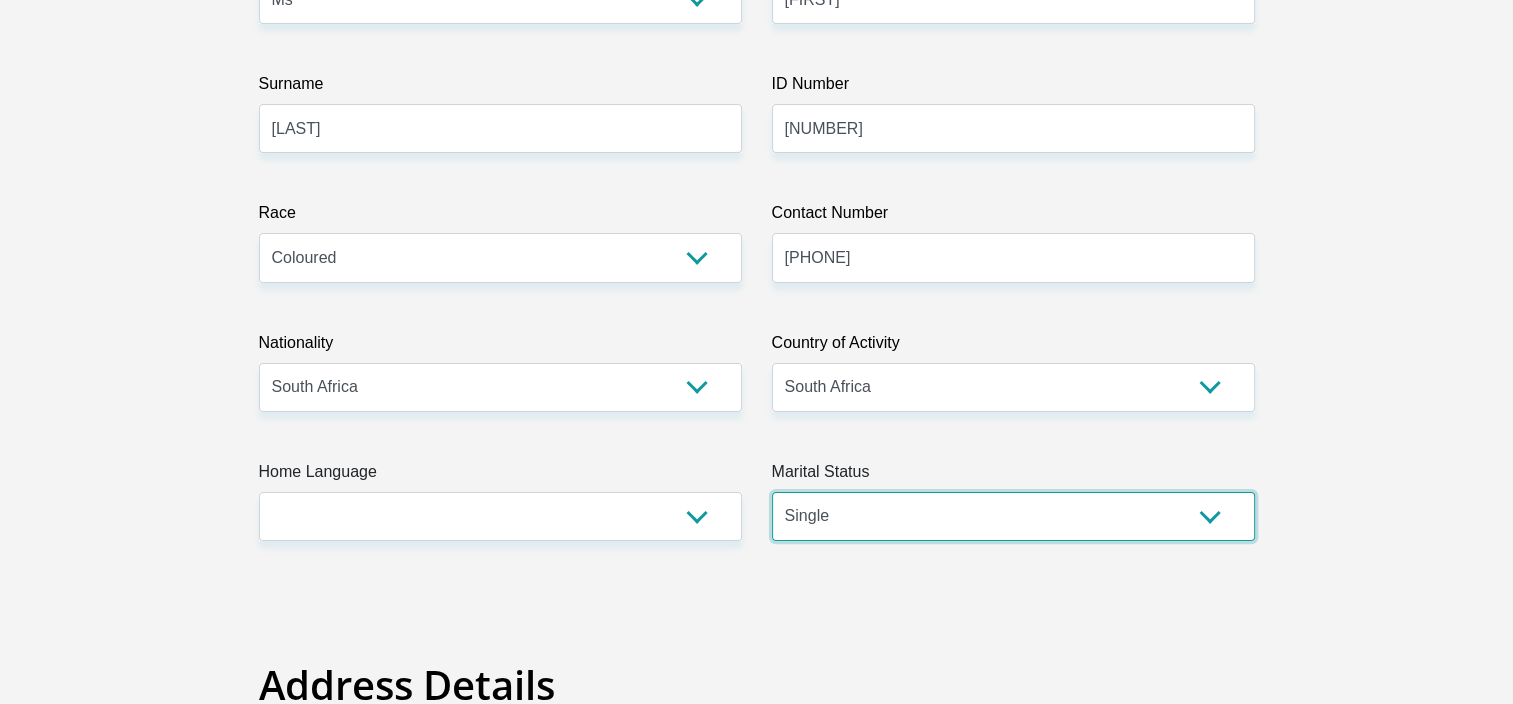 click on "Married ANC
Single
Divorced
Widowed
Married COP or Customary Law" at bounding box center [1013, 516] 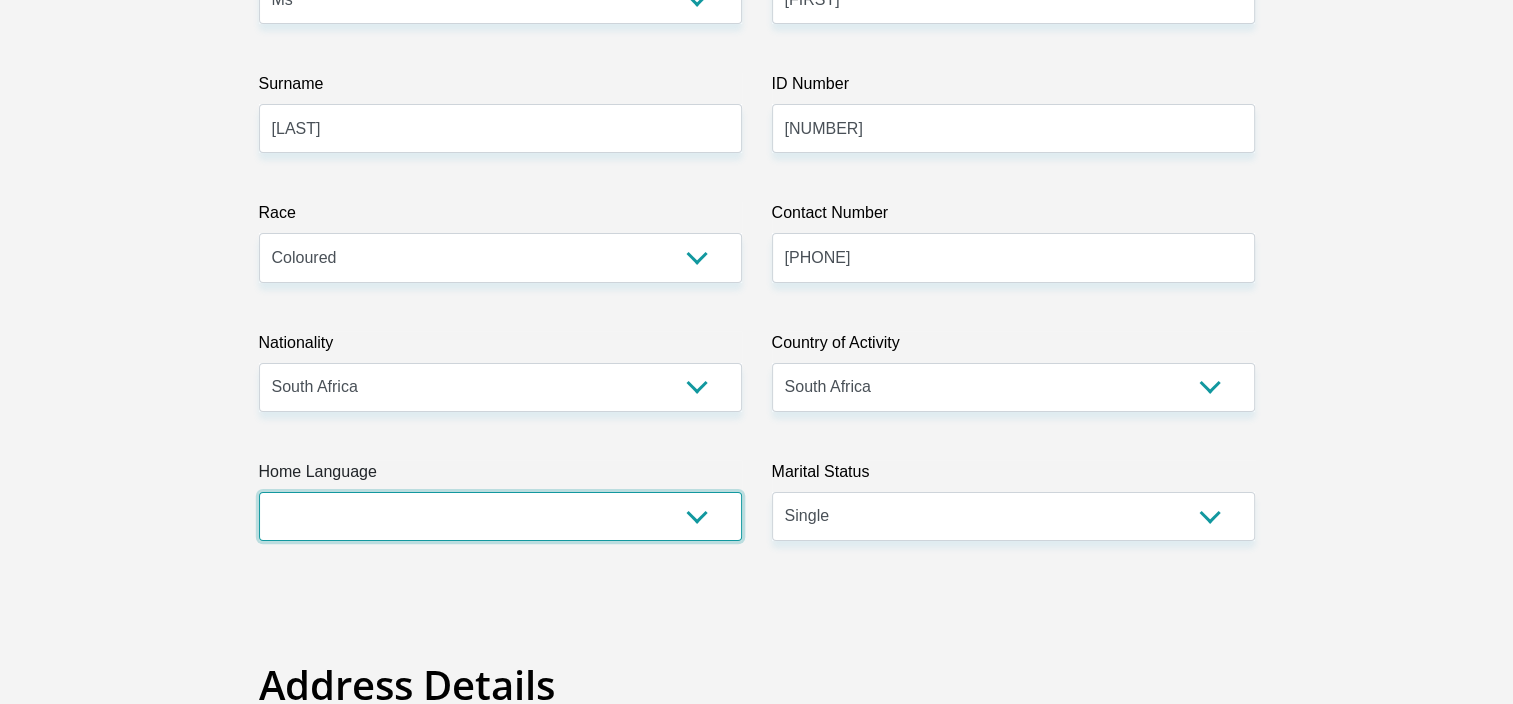 click on "Afrikaans
English
Sepedi
South Ndebele
Southern Sotho
Swati
Tsonga
Tswana
Venda
Xhosa
Zulu
Other" at bounding box center [500, 516] 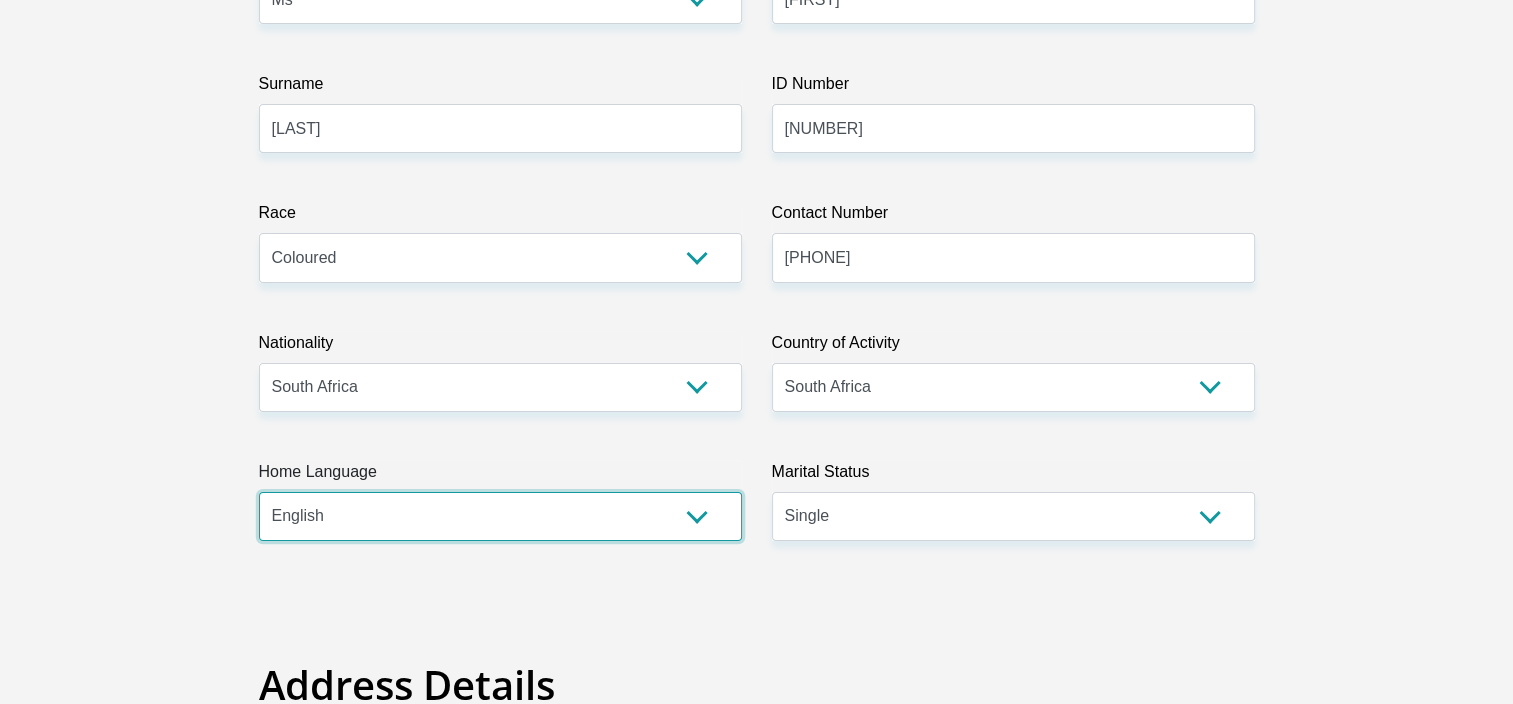 click on "Afrikaans
English
Sepedi
South Ndebele
Southern Sotho
Swati
Tsonga
Tswana
Venda
Xhosa
Zulu
Other" at bounding box center (500, 516) 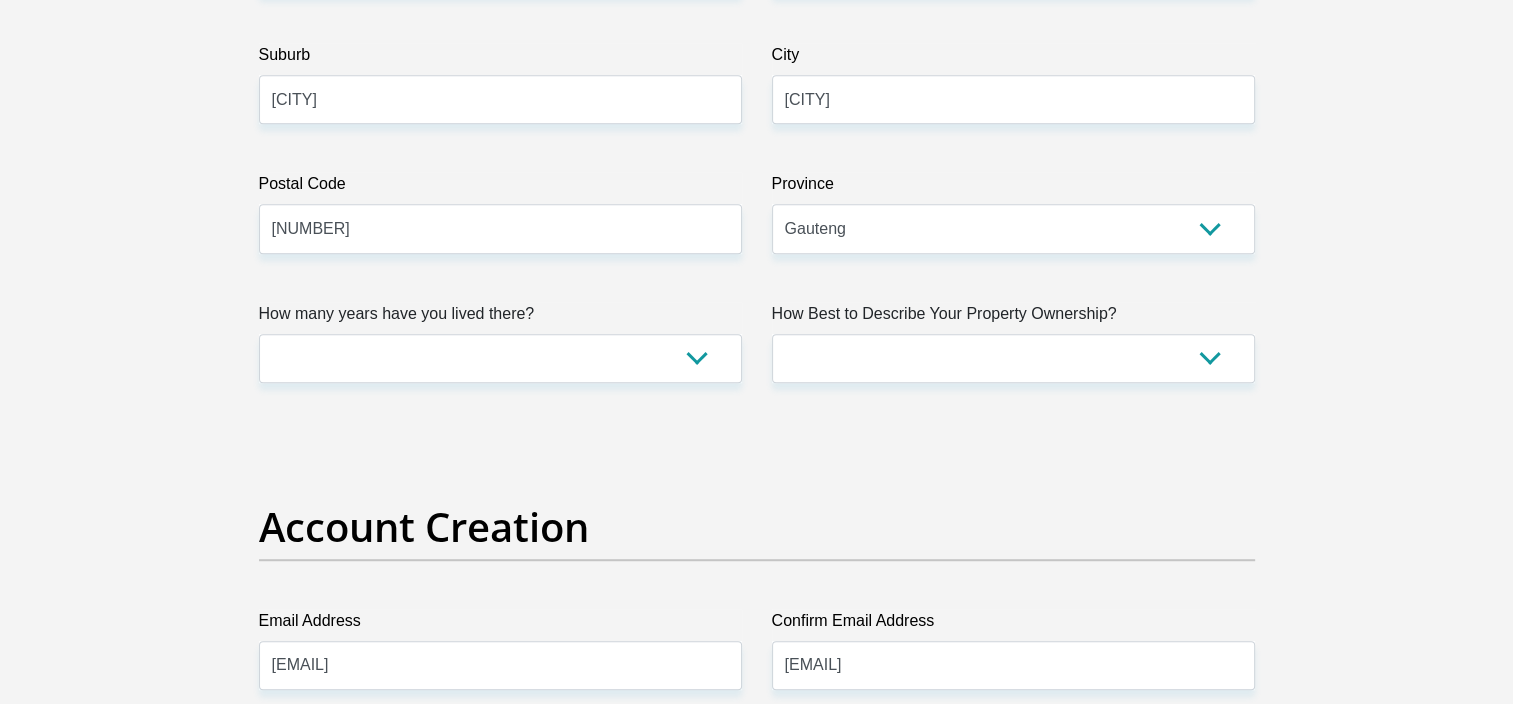 scroll, scrollTop: 1226, scrollLeft: 0, axis: vertical 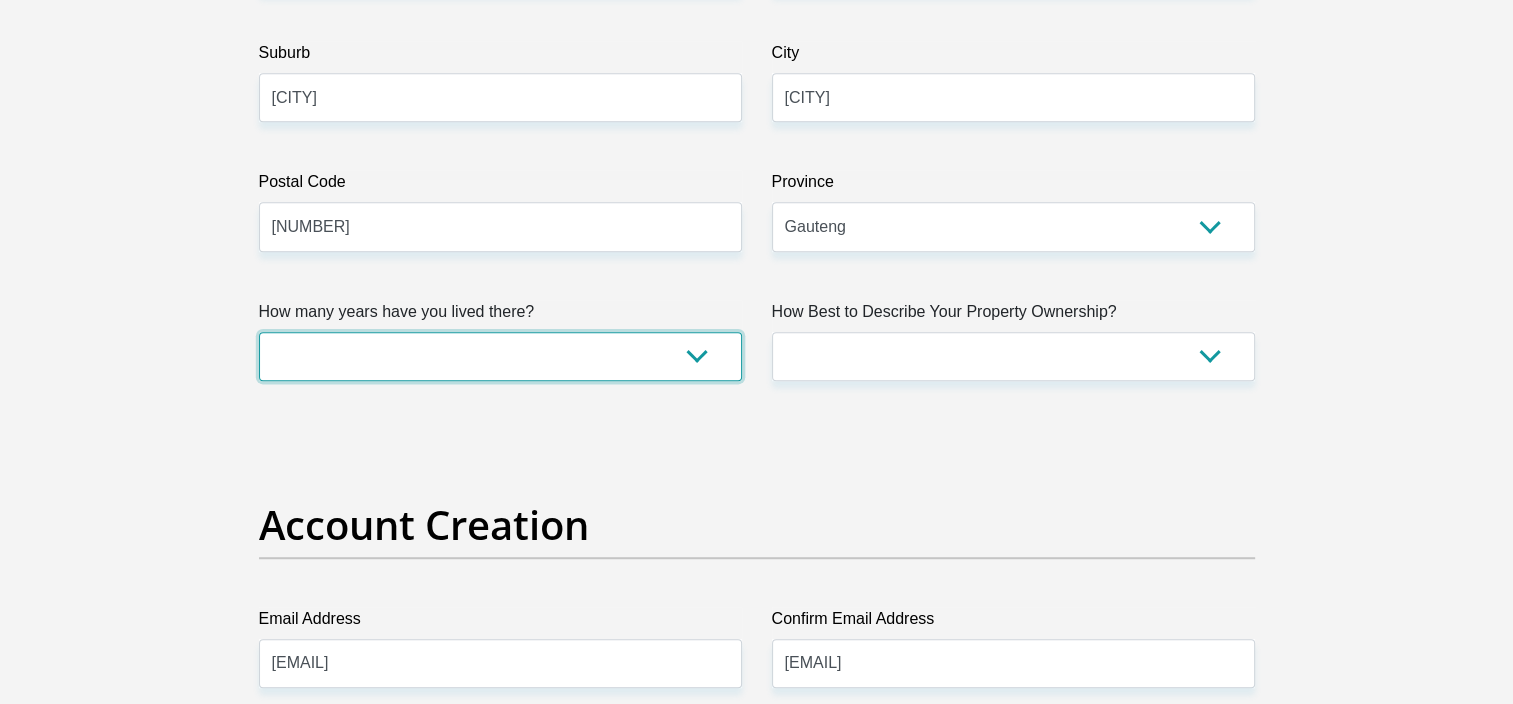 click on "less than 1 year
1-3 years
3-5 years
5+ years" at bounding box center (500, 356) 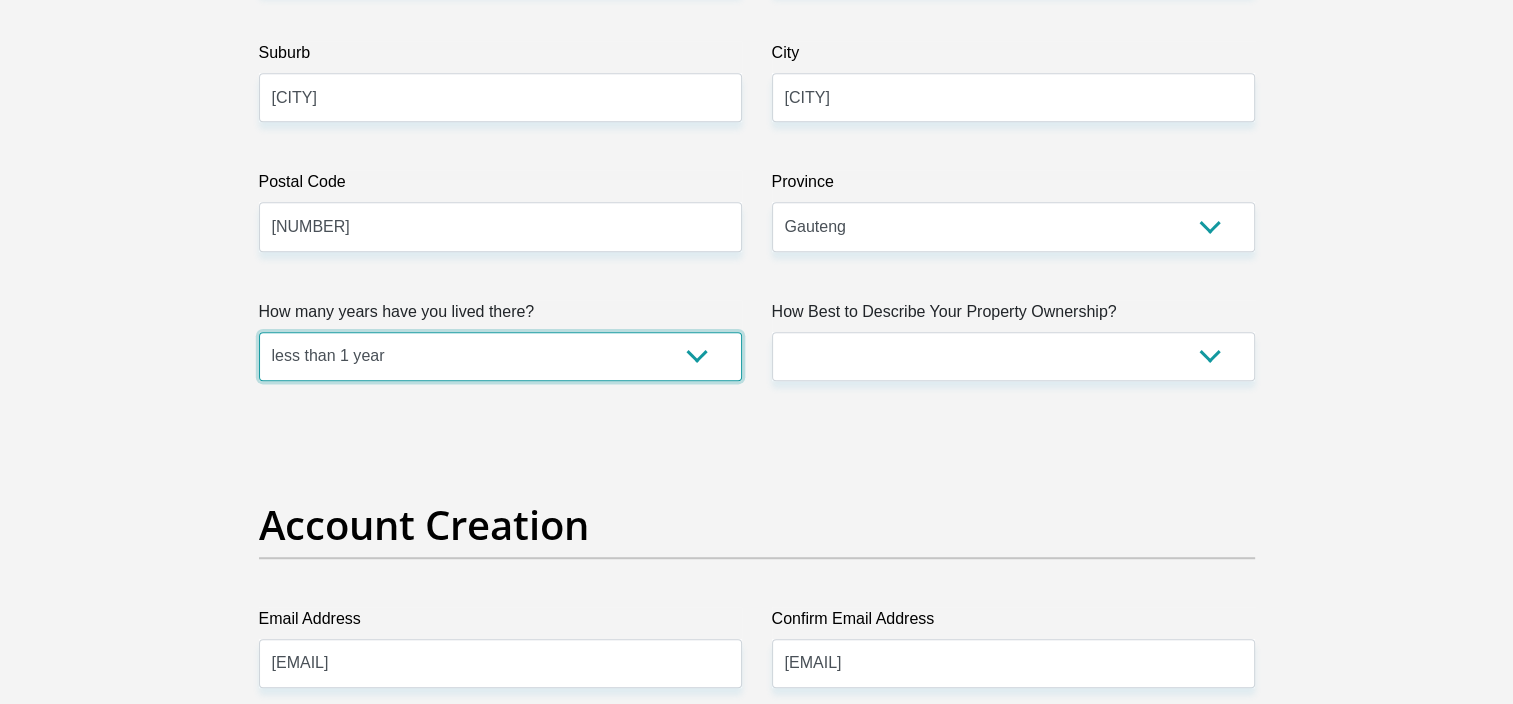 click on "less than 1 year
1-3 years
3-5 years
5+ years" at bounding box center (500, 356) 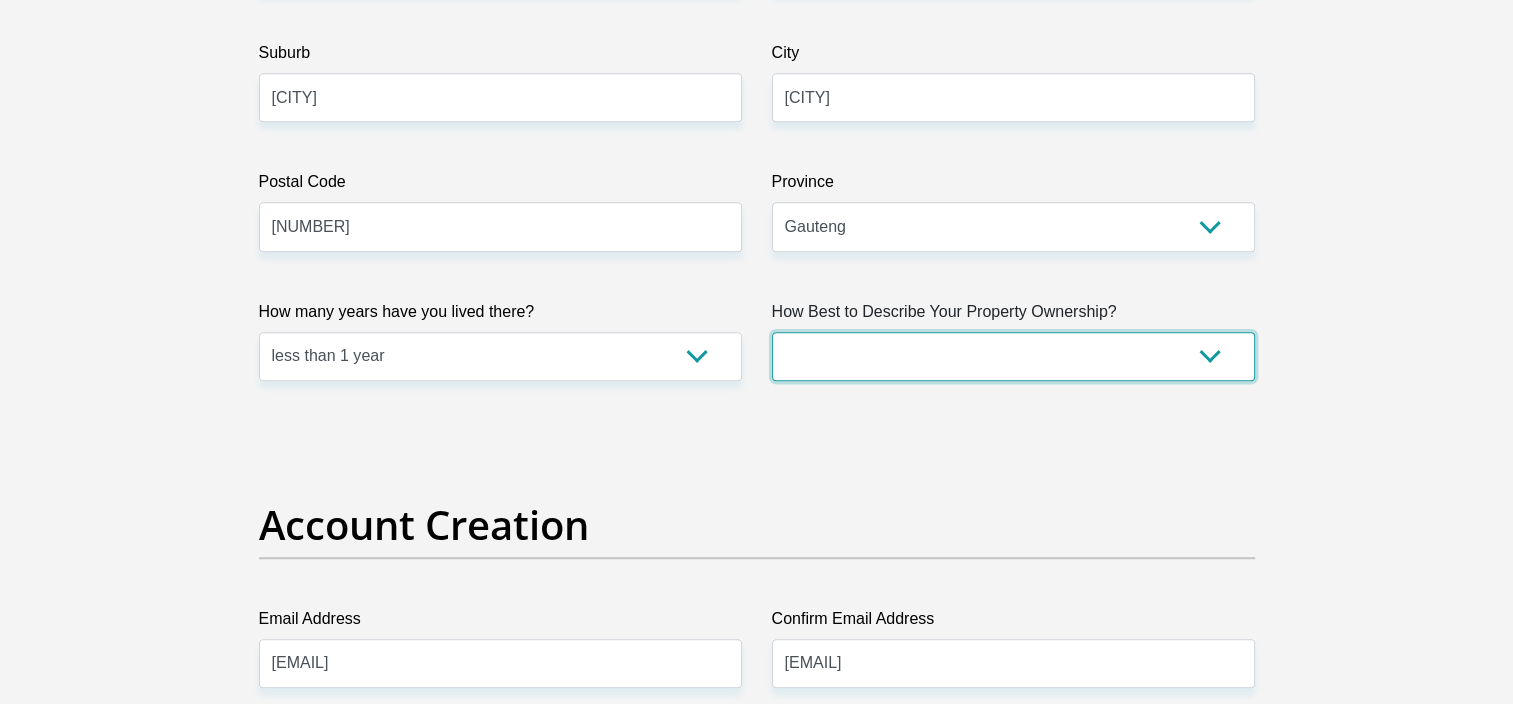 click on "Owned
Rented
Family Owned
Company Dwelling" at bounding box center (1013, 356) 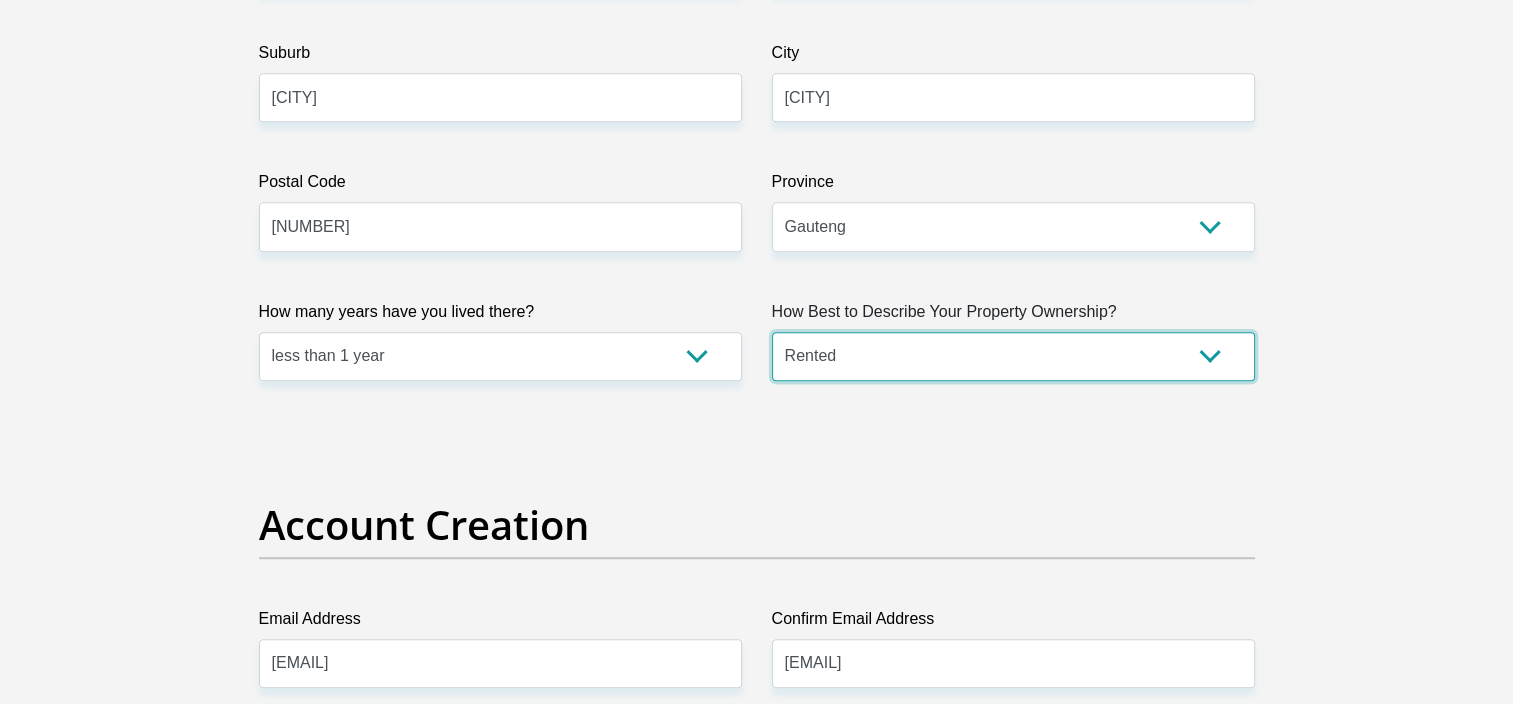 click on "Owned
Rented
Family Owned
Company Dwelling" at bounding box center [1013, 356] 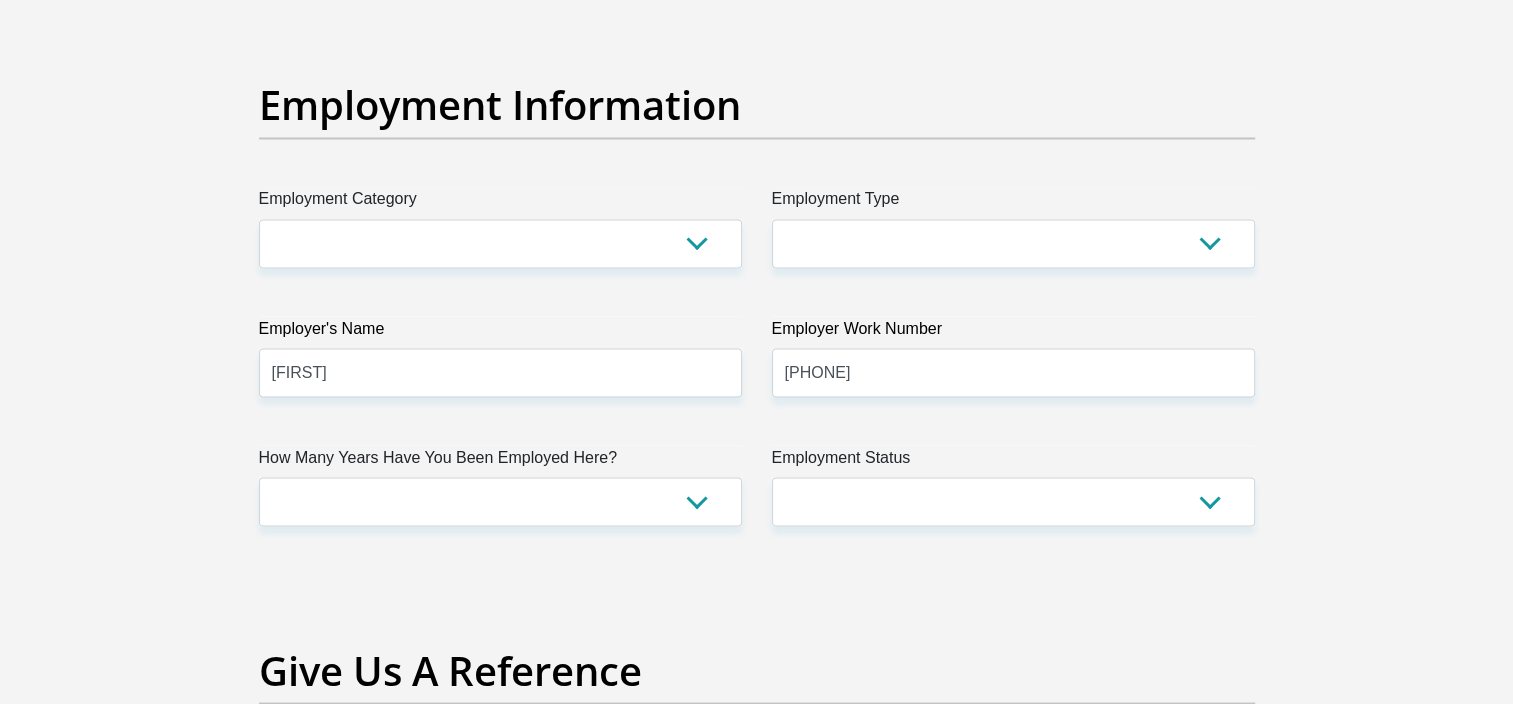 scroll, scrollTop: 3572, scrollLeft: 0, axis: vertical 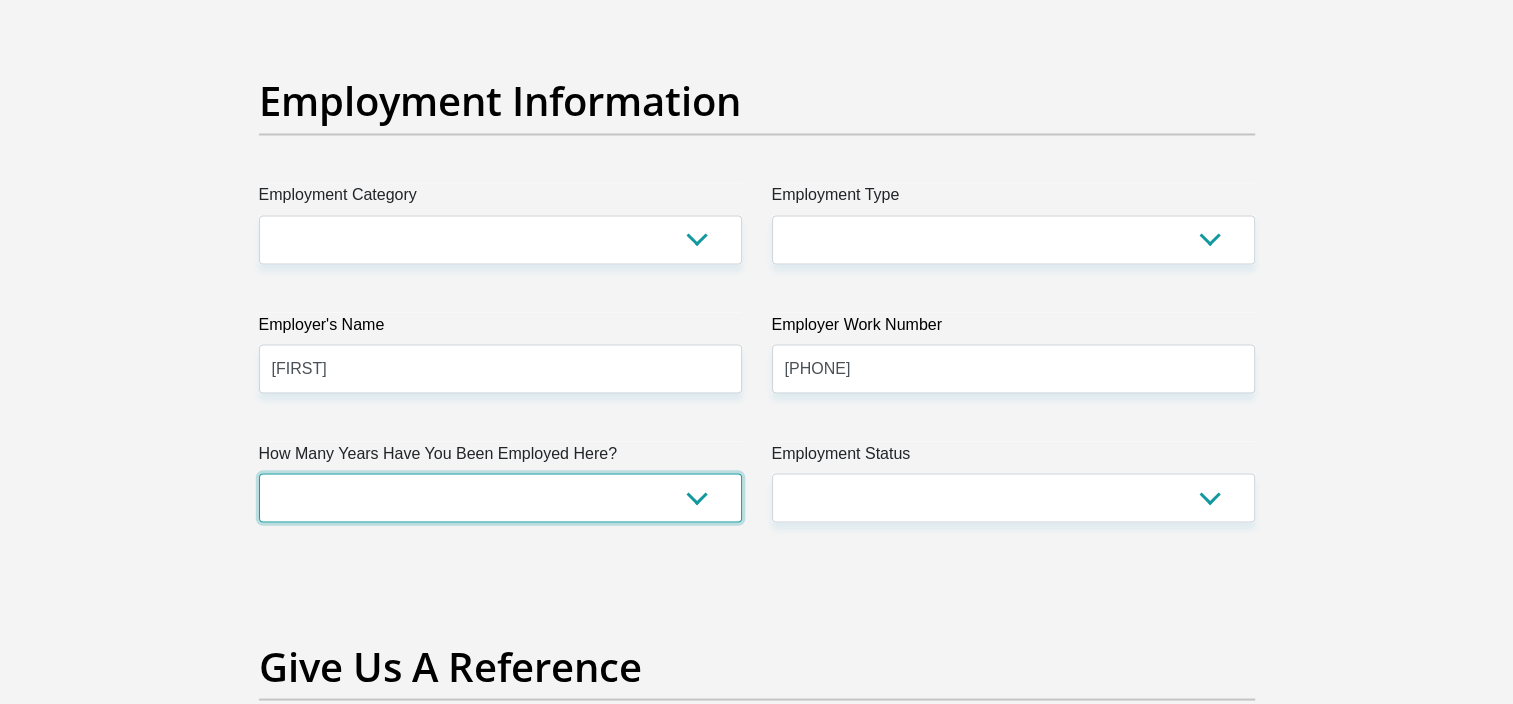 click on "less than 1 year
1-3 years
3-5 years
5+ years" at bounding box center [500, 497] 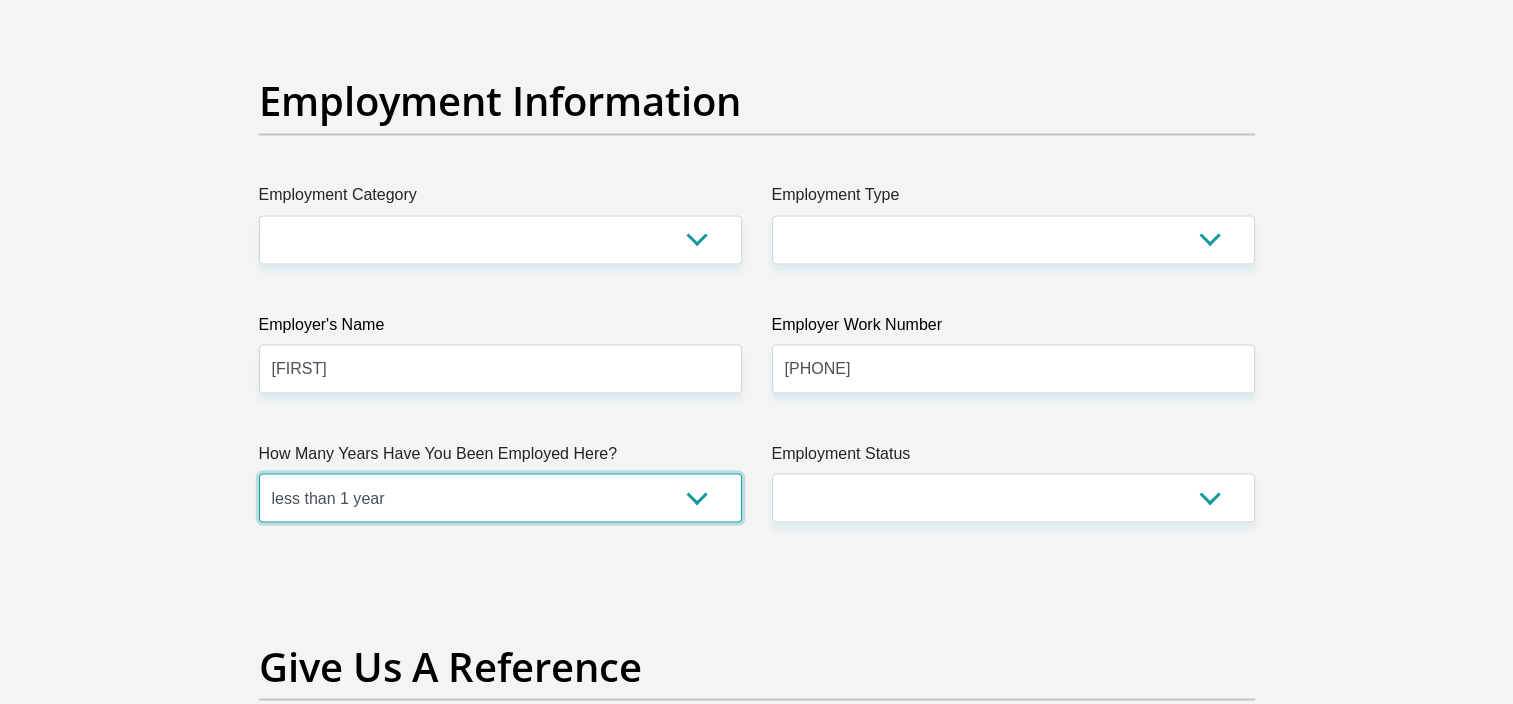 click on "less than 1 year
1-3 years
3-5 years
5+ years" at bounding box center (500, 497) 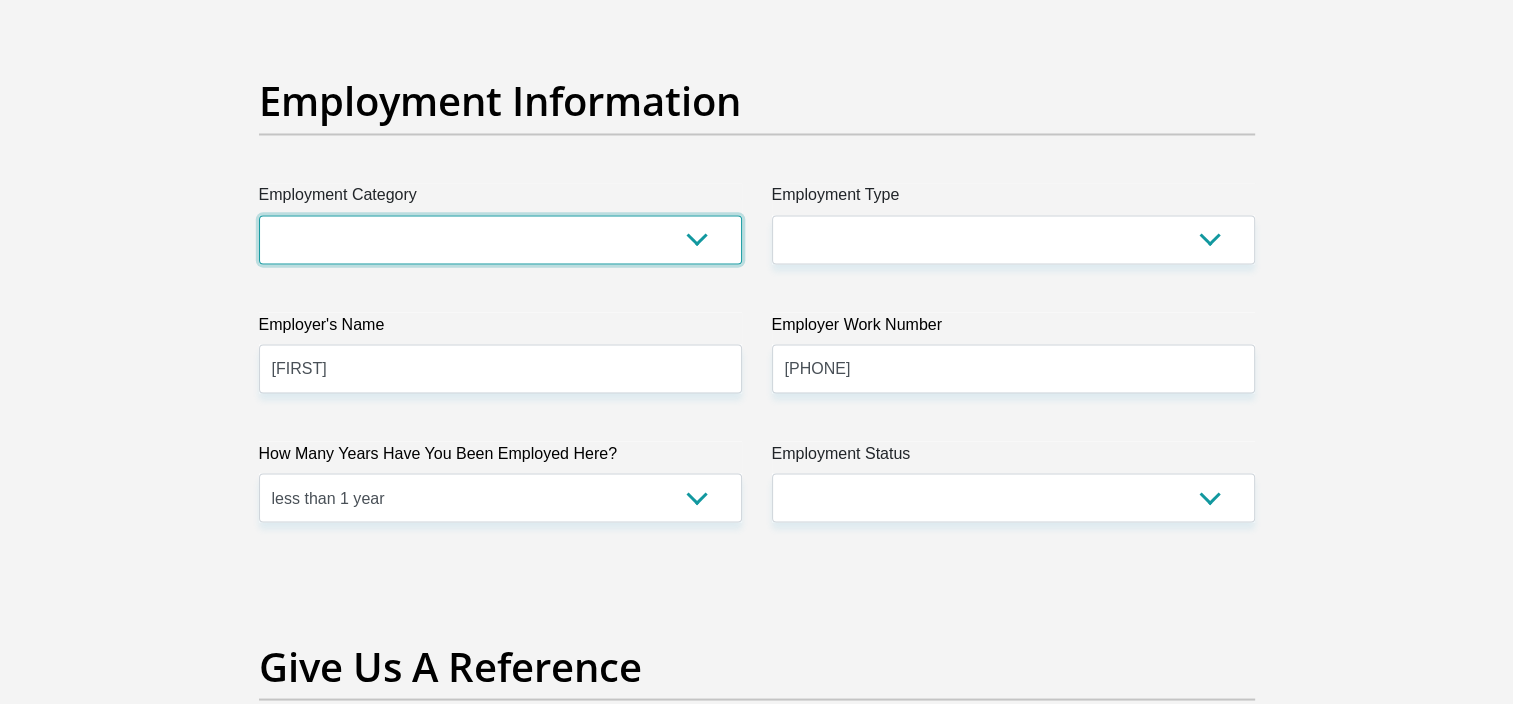 click on "AGRICULTURE
ALCOHOL & TOBACCO
CONSTRUCTION MATERIALS
METALLURGY
EQUIPMENT FOR RENEWABLE ENERGY
SPECIALIZED CONTRACTORS
CAR
GAMING (INCL. INTERNET
OTHER WHOLESALE
UNLICENSED PHARMACEUTICALS
CURRENCY EXCHANGE HOUSES
OTHER FINANCIAL INSTITUTIONS & INSURANCE
REAL ESTATE AGENTS
OIL & GAS
OTHER MATERIALS (E.G. IRON ORE)
PRECIOUS STONES & PRECIOUS METALS
POLITICAL ORGANIZATIONS
RELIGIOUS ORGANIZATIONS(NOT SECTS)
ACTI. HAVING BUSINESS DEAL WITH PUBLIC ADMINISTRATION
LAUNDROMATS" at bounding box center [500, 239] 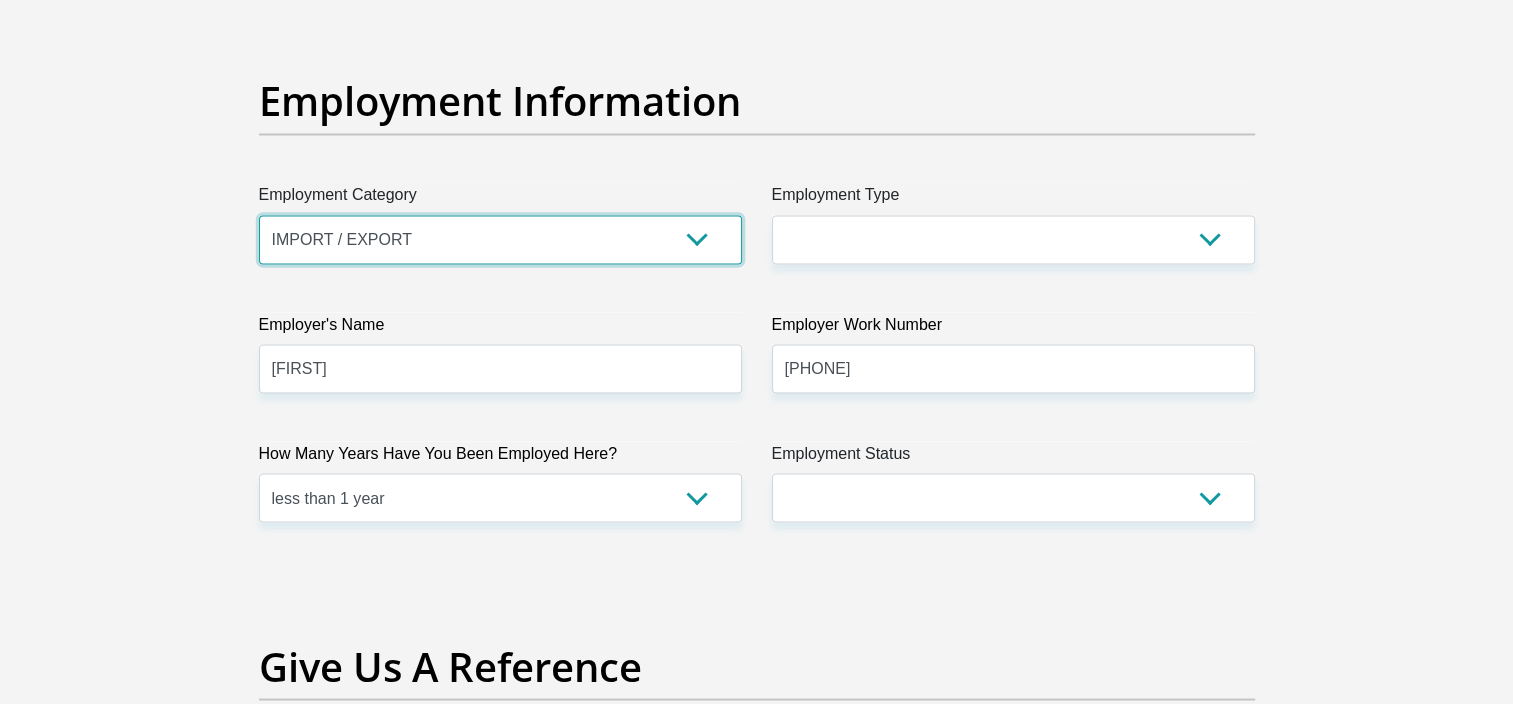 click on "AGRICULTURE
ALCOHOL & TOBACCO
CONSTRUCTION MATERIALS
METALLURGY
EQUIPMENT FOR RENEWABLE ENERGY
SPECIALIZED CONTRACTORS
CAR
GAMING (INCL. INTERNET
OTHER WHOLESALE
UNLICENSED PHARMACEUTICALS
CURRENCY EXCHANGE HOUSES
OTHER FINANCIAL INSTITUTIONS & INSURANCE
REAL ESTATE AGENTS
OIL & GAS
OTHER MATERIALS (E.G. IRON ORE)
PRECIOUS STONES & PRECIOUS METALS
POLITICAL ORGANIZATIONS
RELIGIOUS ORGANIZATIONS(NOT SECTS)
ACTI. HAVING BUSINESS DEAL WITH PUBLIC ADMINISTRATION
LAUNDROMATS" at bounding box center (500, 239) 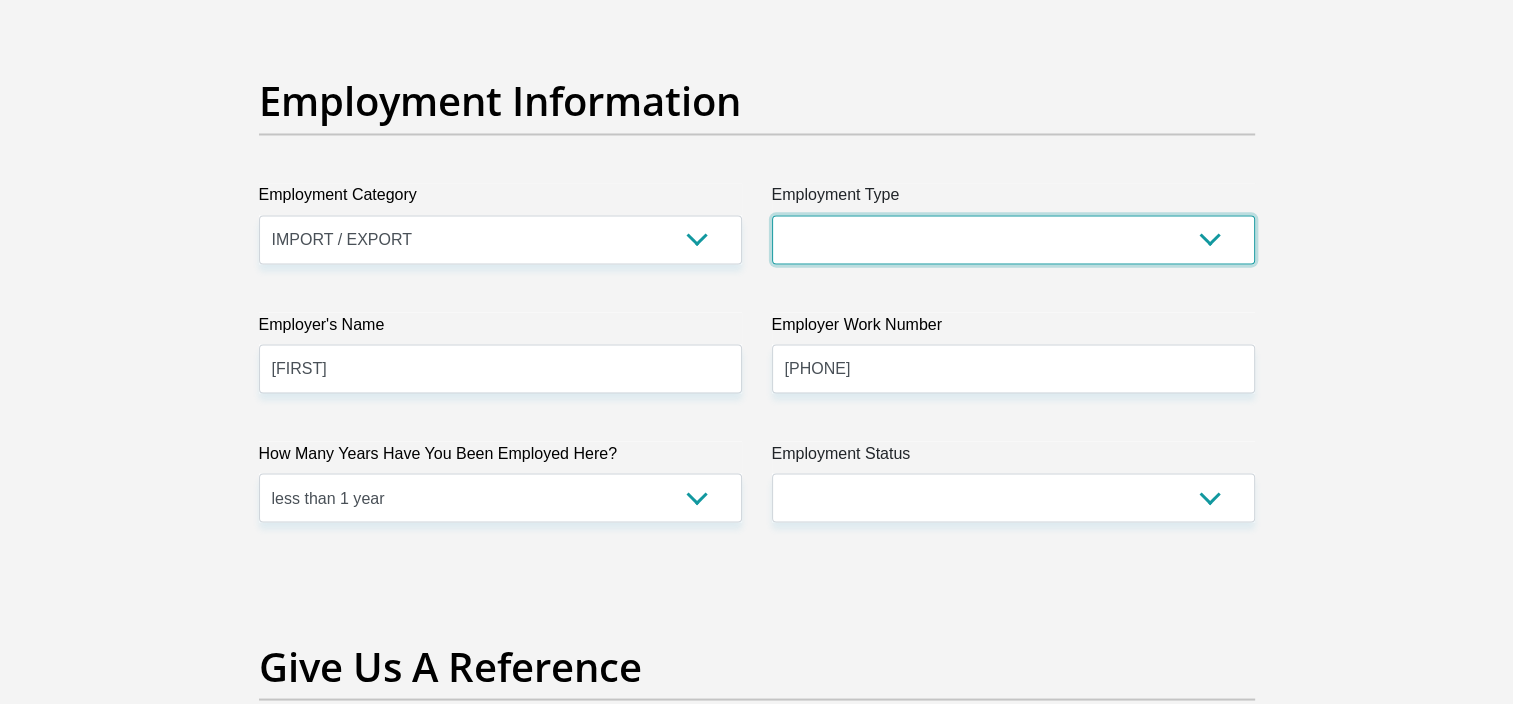 click on "College/Lecturer
Craft Seller
Creative
Driver
Executive
Farmer
Forces - Non Commissioned
Forces - Officer
Hawker
Housewife
Labourer
Licenced Professional
Manager
Miner
Non Licenced Professional
Office Staff/Clerk
Outside Worker
Pensioner
Permanent Teacher
Production/Manufacturing
Sales
Self-Employed
Semi-Professional Worker
Service Industry  Social Worker  Student" at bounding box center (1013, 239) 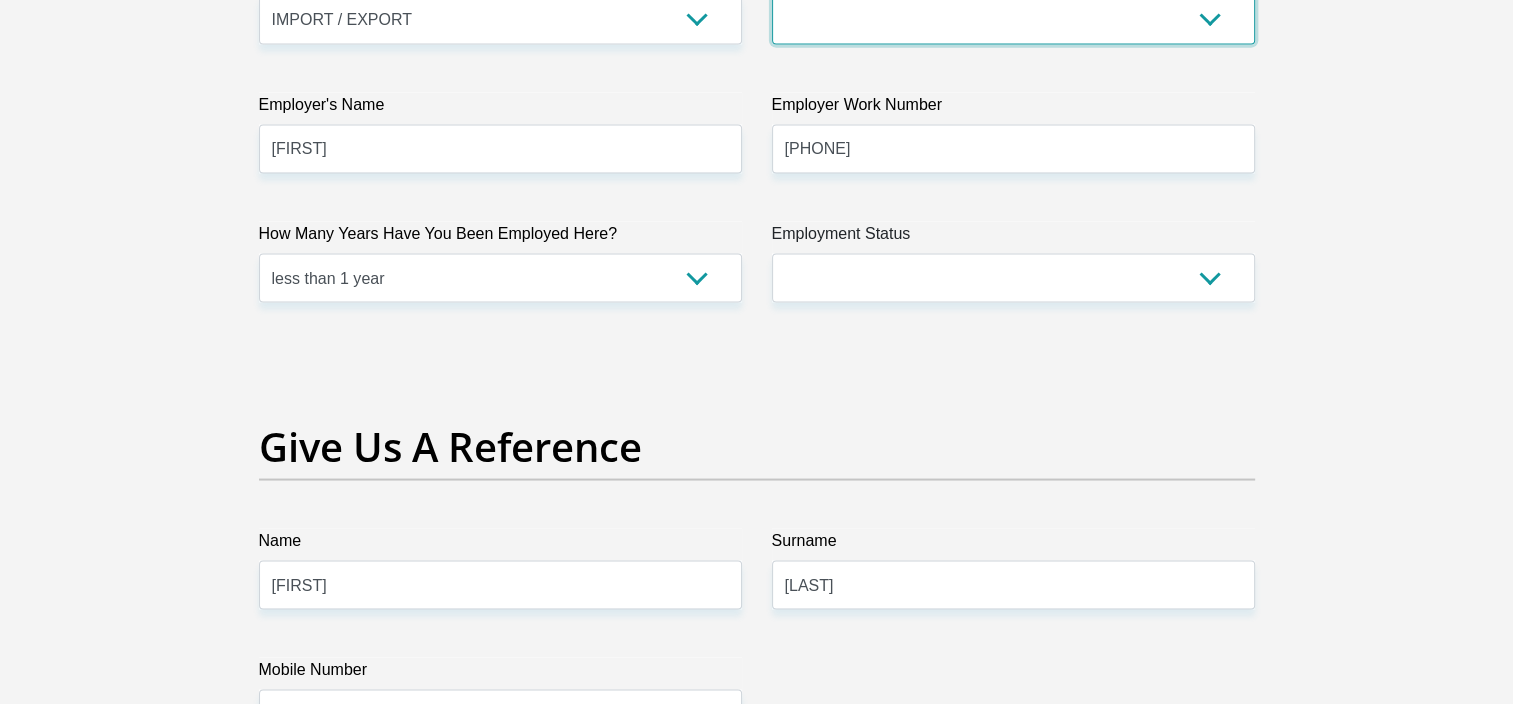 scroll, scrollTop: 3820, scrollLeft: 0, axis: vertical 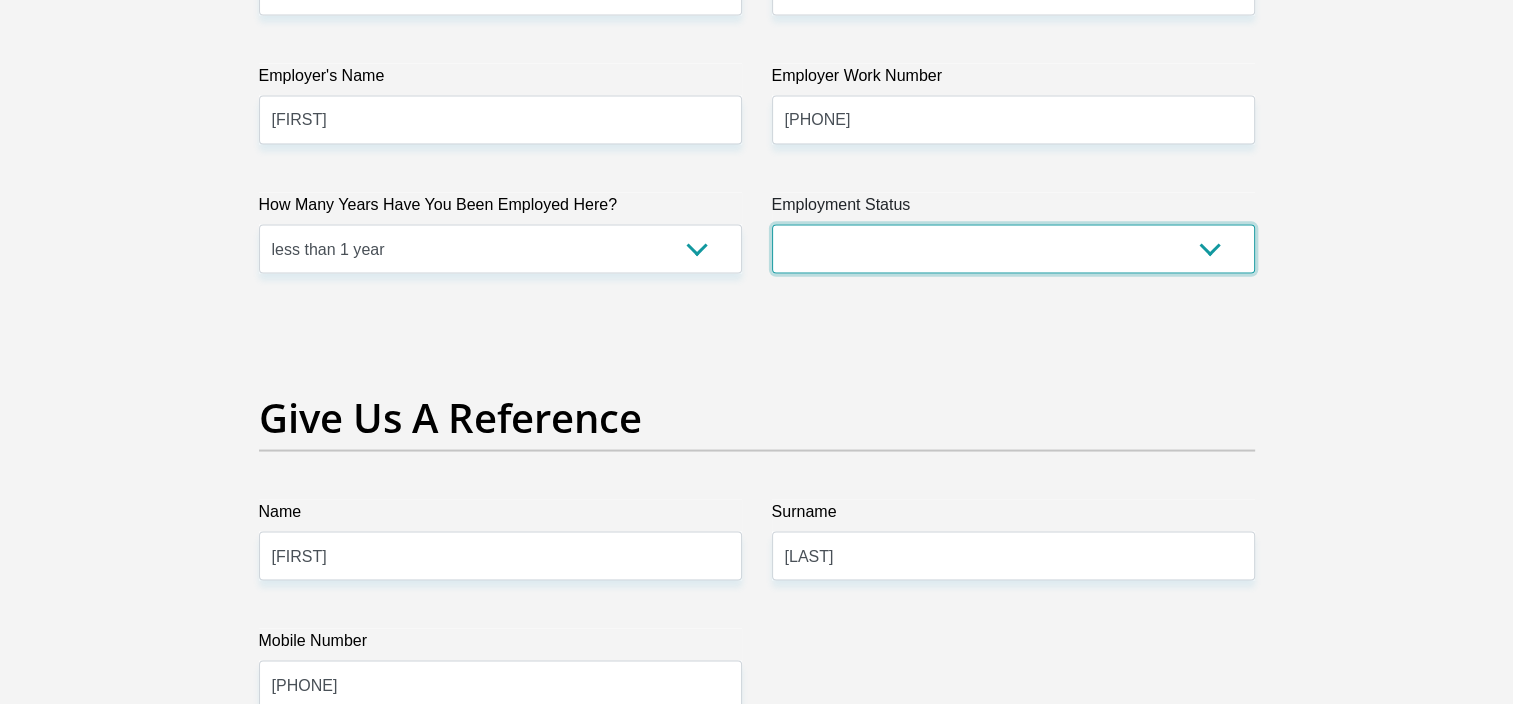 click on "Permanent/Full-time
Part-time/Casual
Contract Worker
Self-Employed
Housewife
Retired
Student
Medically Boarded
Disability
Unemployed" at bounding box center (1013, 249) 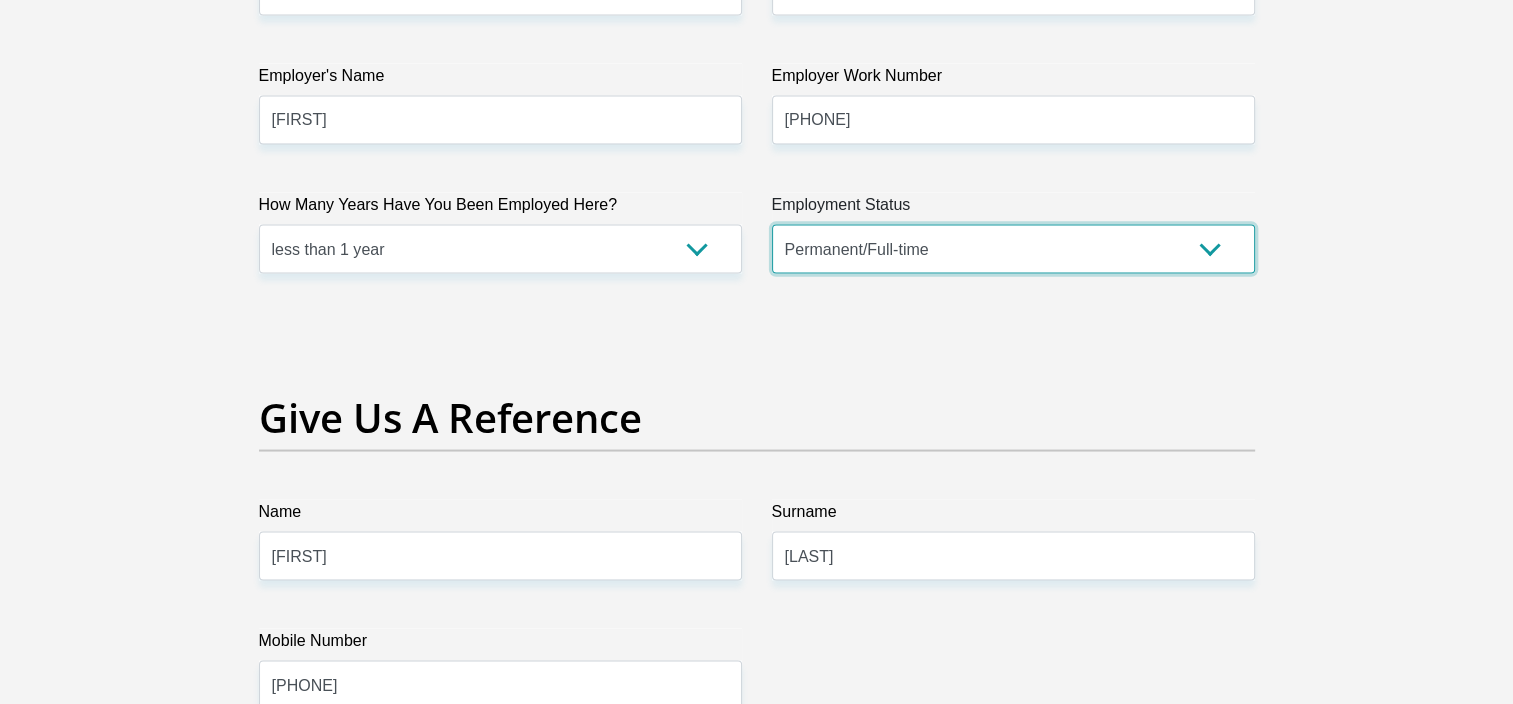 click on "Permanent/Full-time
Part-time/Casual
Contract Worker
Self-Employed
Housewife
Retired
Student
Medically Boarded
Disability
Unemployed" at bounding box center [1013, 249] 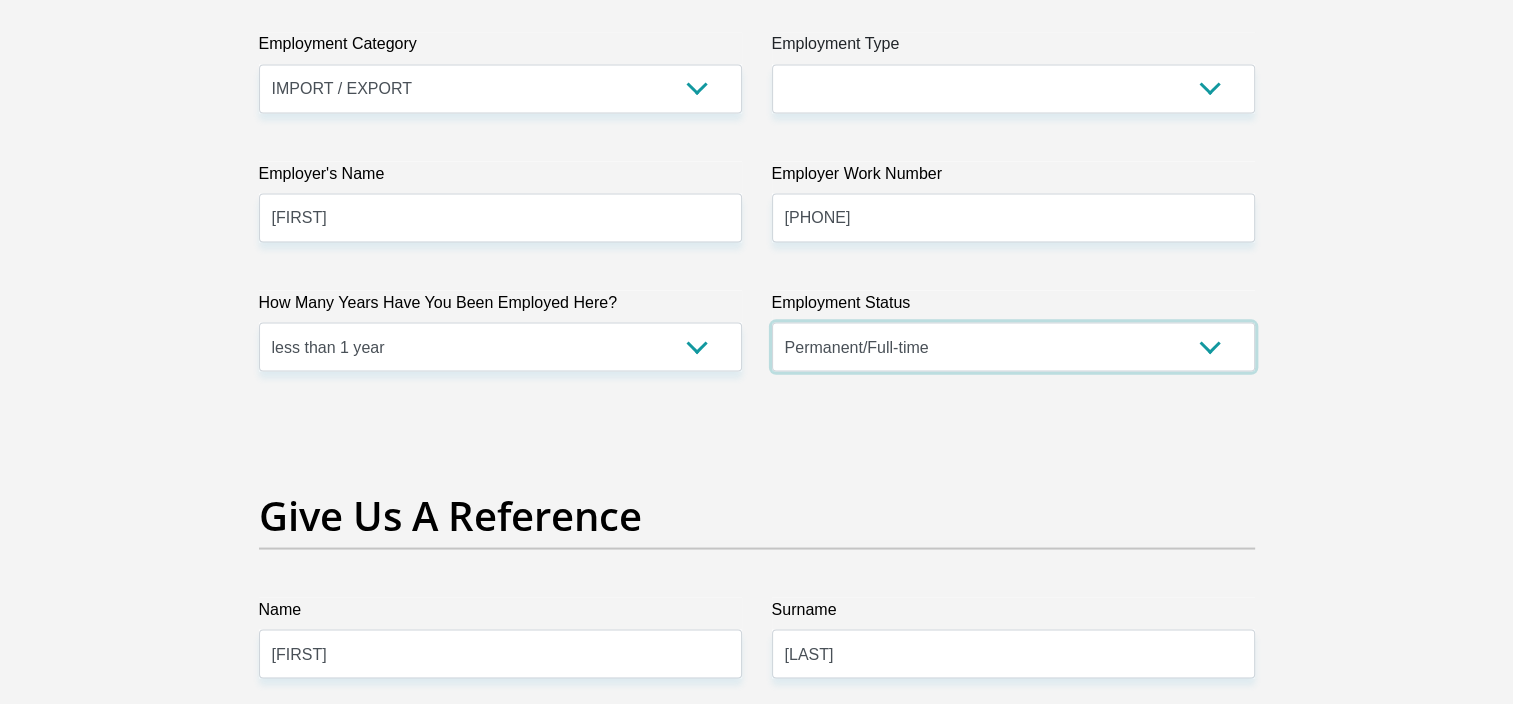 scroll, scrollTop: 3722, scrollLeft: 0, axis: vertical 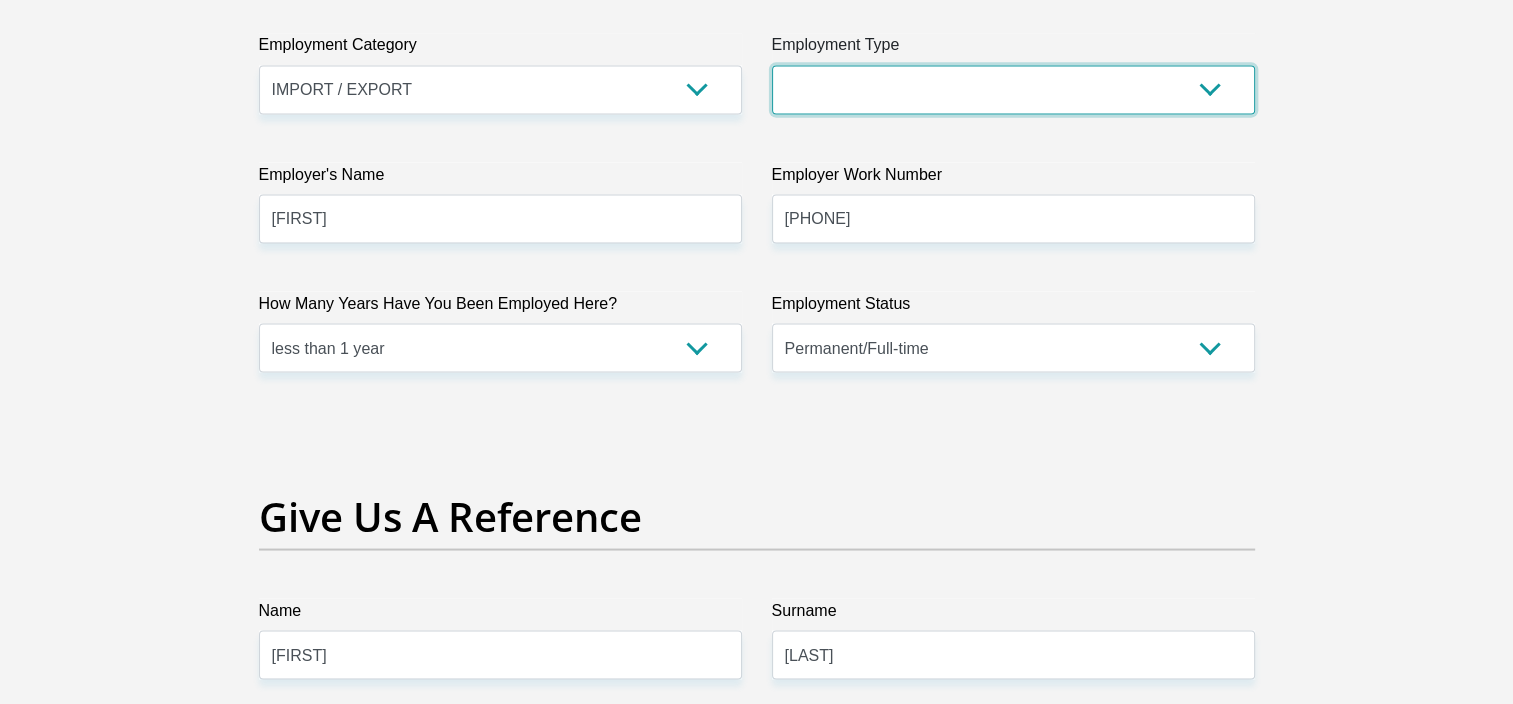 click on "College/Lecturer
Craft Seller
Creative
Driver
Executive
Farmer
Forces - Non Commissioned
Forces - Officer
Hawker
Housewife
Labourer
Licenced Professional
Manager
Miner
Non Licenced Professional
Office Staff/Clerk
Outside Worker
Pensioner
Permanent Teacher
Production/Manufacturing
Sales
Self-Employed
Semi-Professional Worker
Service Industry  Social Worker  Student" at bounding box center (1013, 89) 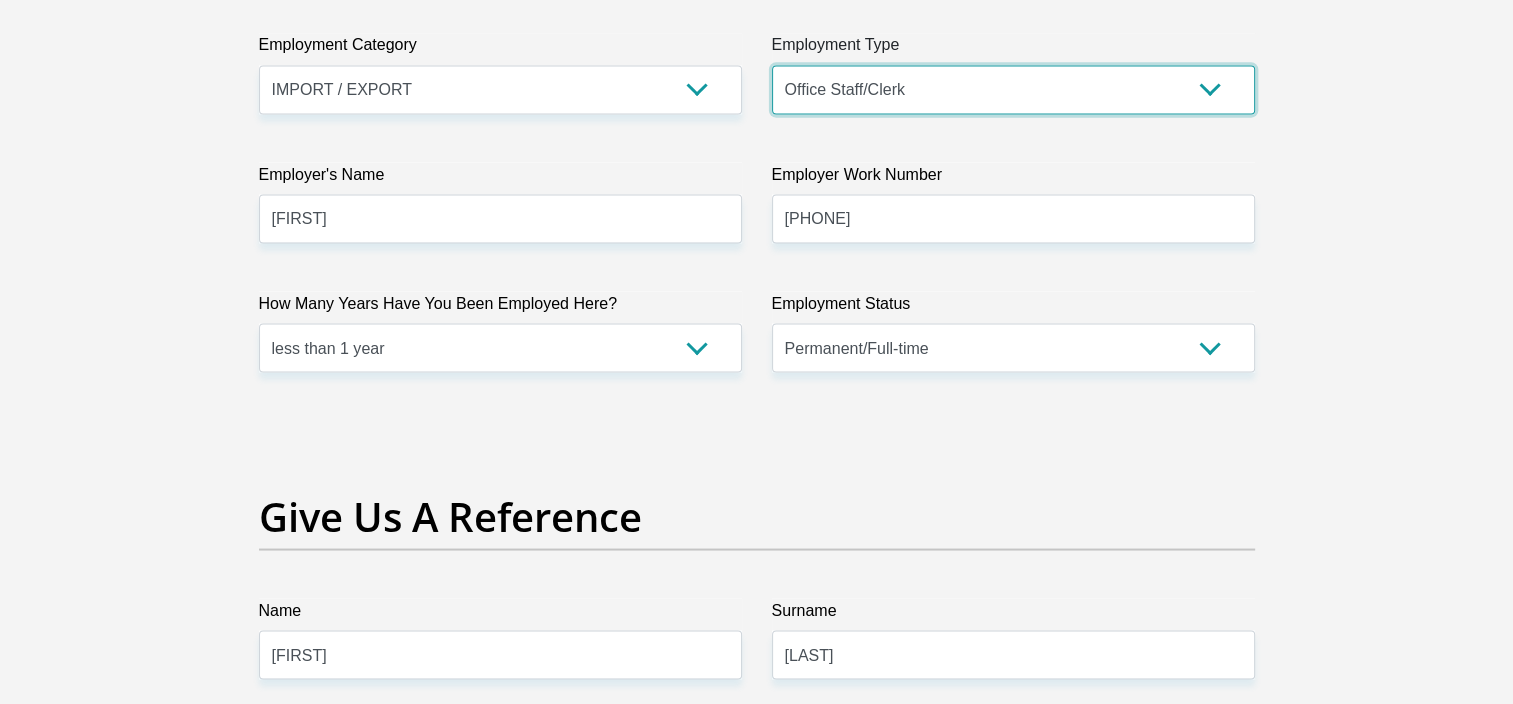 click on "College/Lecturer
Craft Seller
Creative
Driver
Executive
Farmer
Forces - Non Commissioned
Forces - Officer
Hawker
Housewife
Labourer
Licenced Professional
Manager
Miner
Non Licenced Professional
Office Staff/Clerk
Outside Worker
Pensioner
Permanent Teacher
Production/Manufacturing
Sales
Self-Employed
Semi-Professional Worker
Service Industry  Social Worker  Student" at bounding box center [1013, 89] 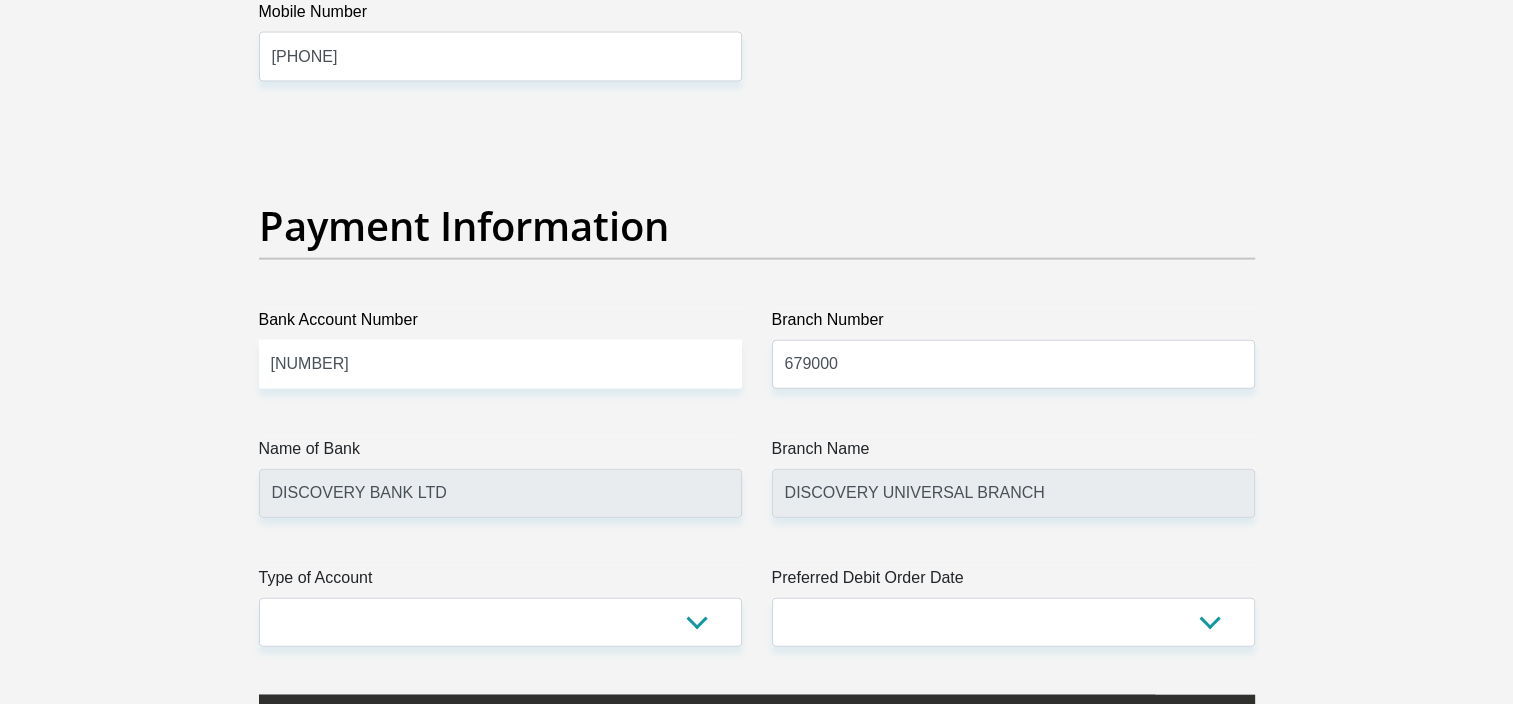 scroll, scrollTop: 4456, scrollLeft: 0, axis: vertical 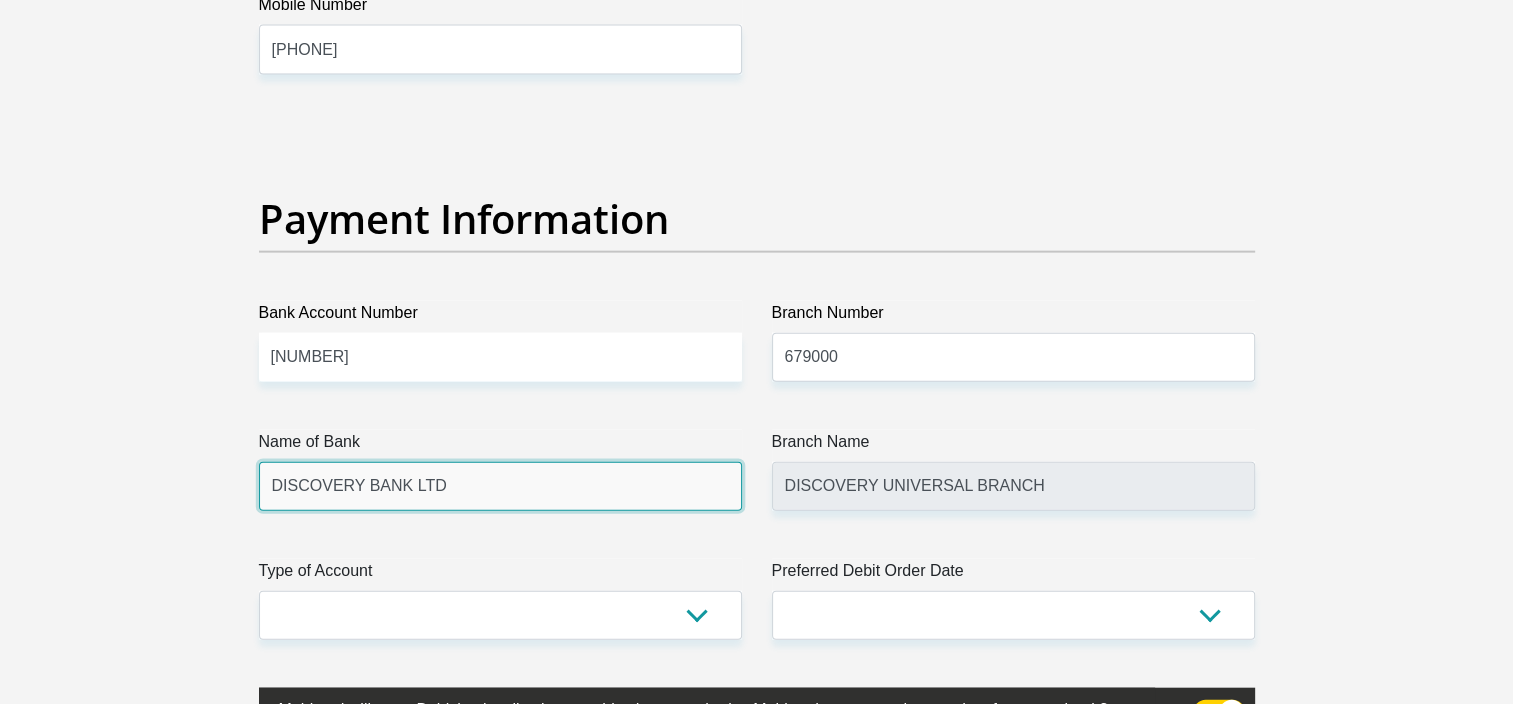click on "DISCOVERY BANK LTD" at bounding box center (500, 486) 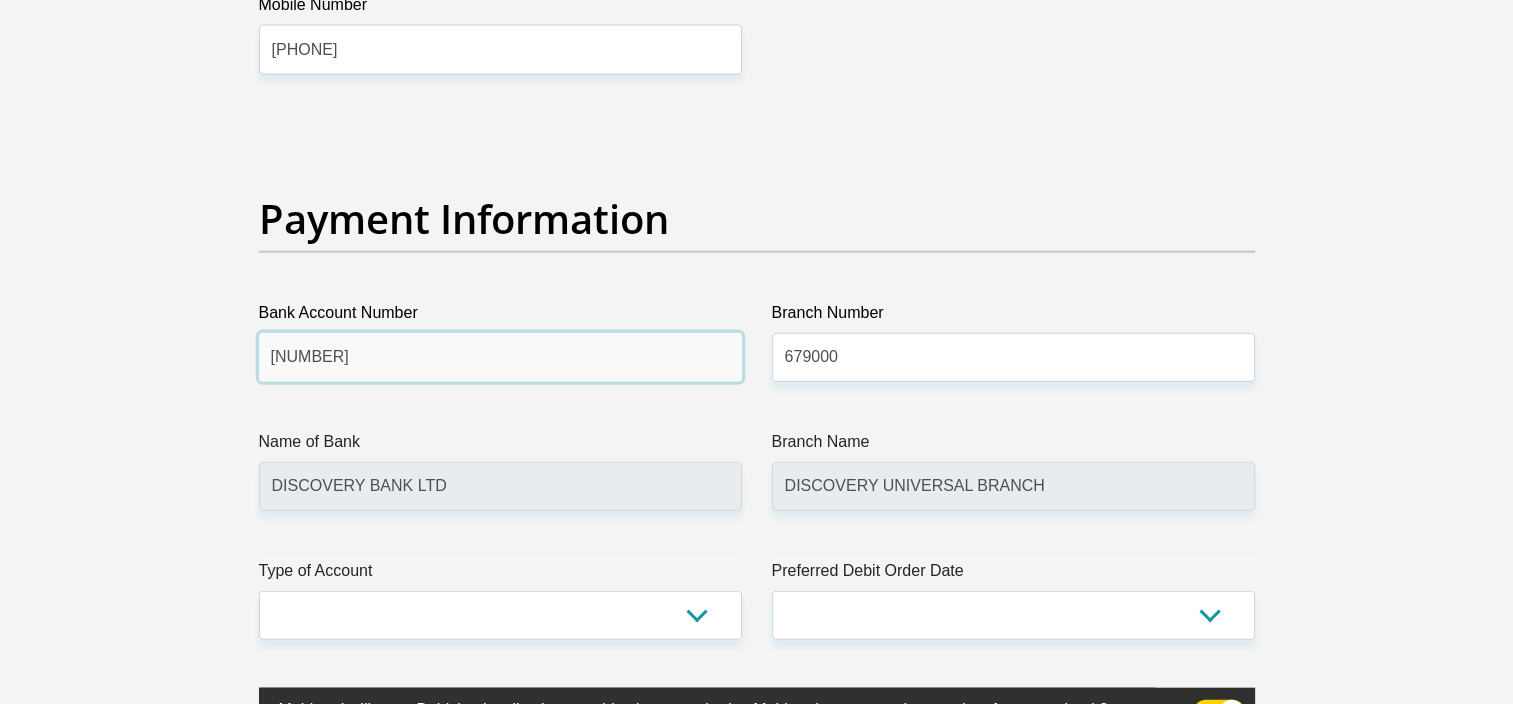 click on "[NUMBER]" at bounding box center (500, 357) 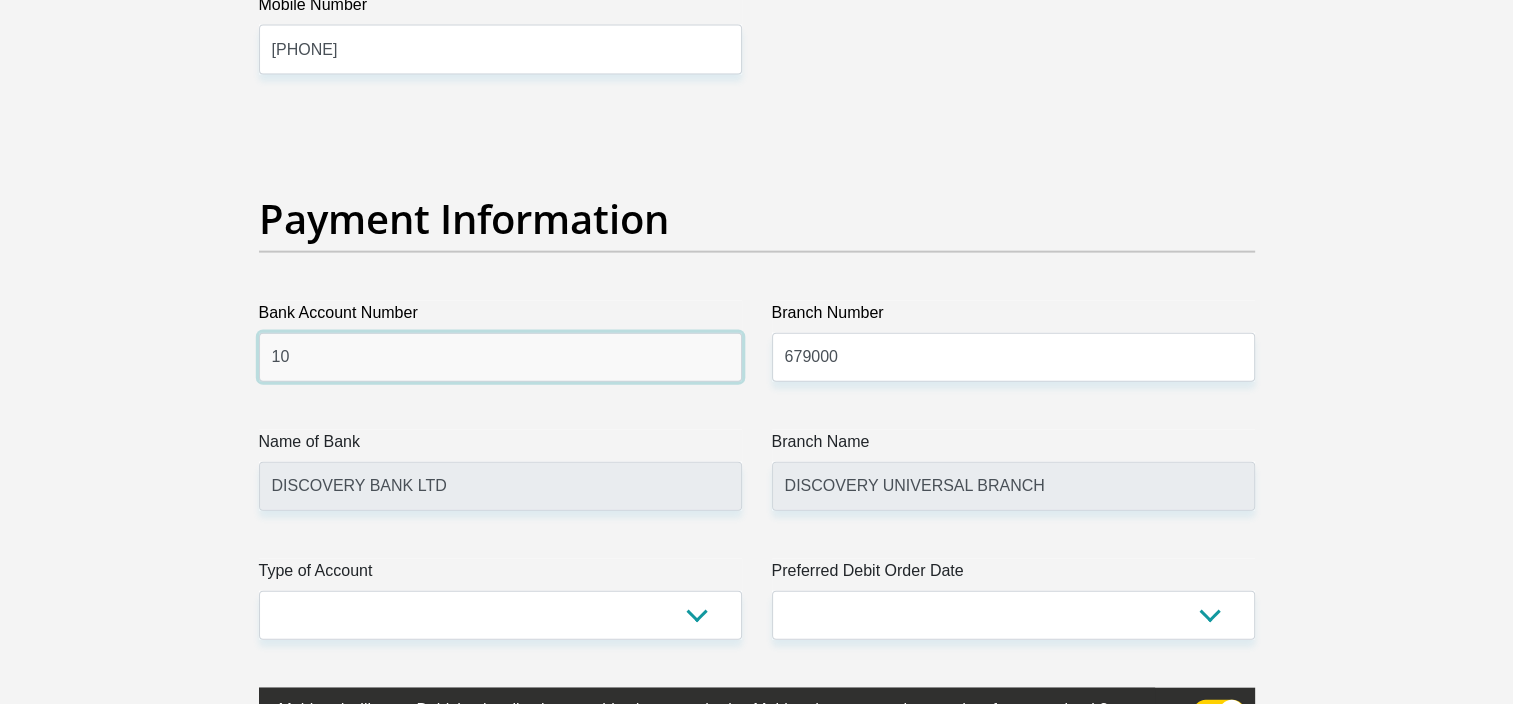 type on "1" 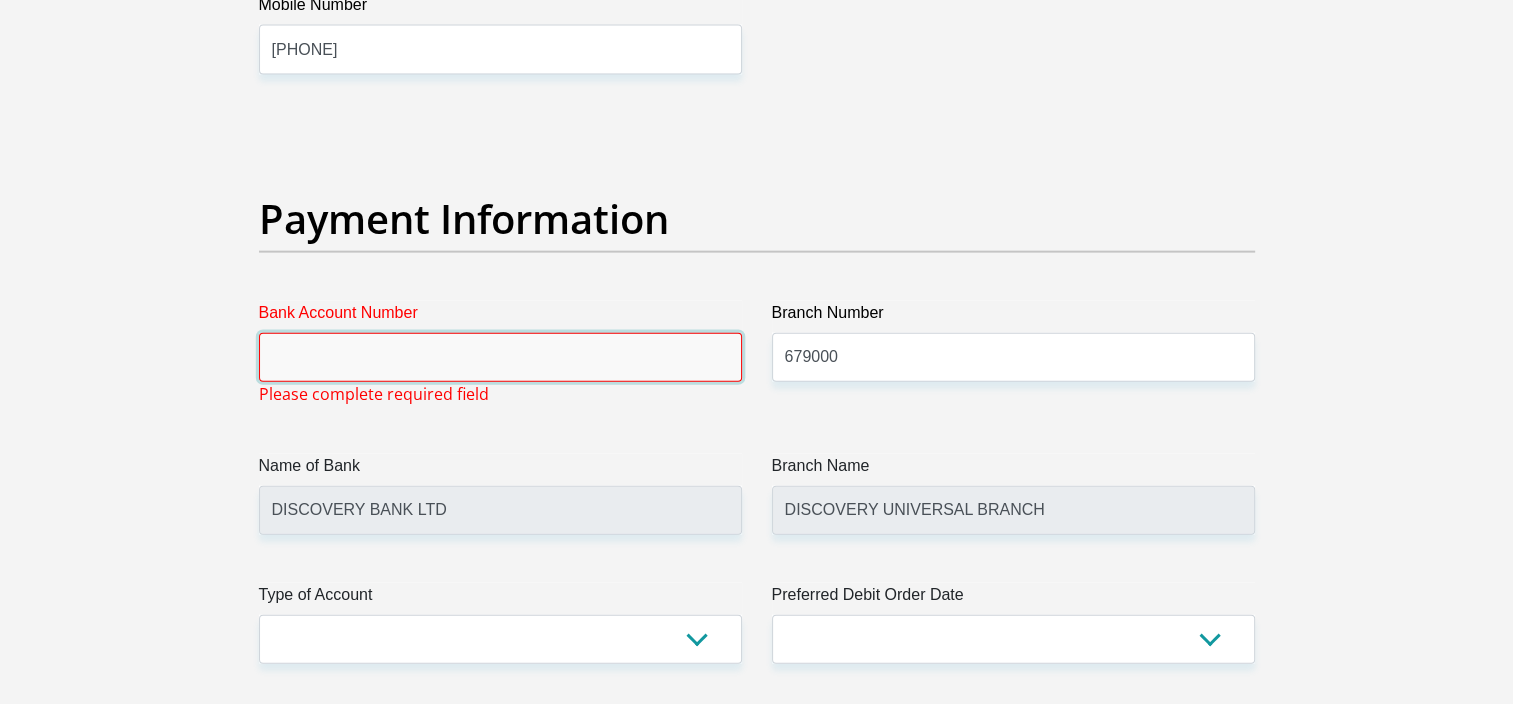 drag, startPoint x: 699, startPoint y: 361, endPoint x: 356, endPoint y: 373, distance: 343.20984 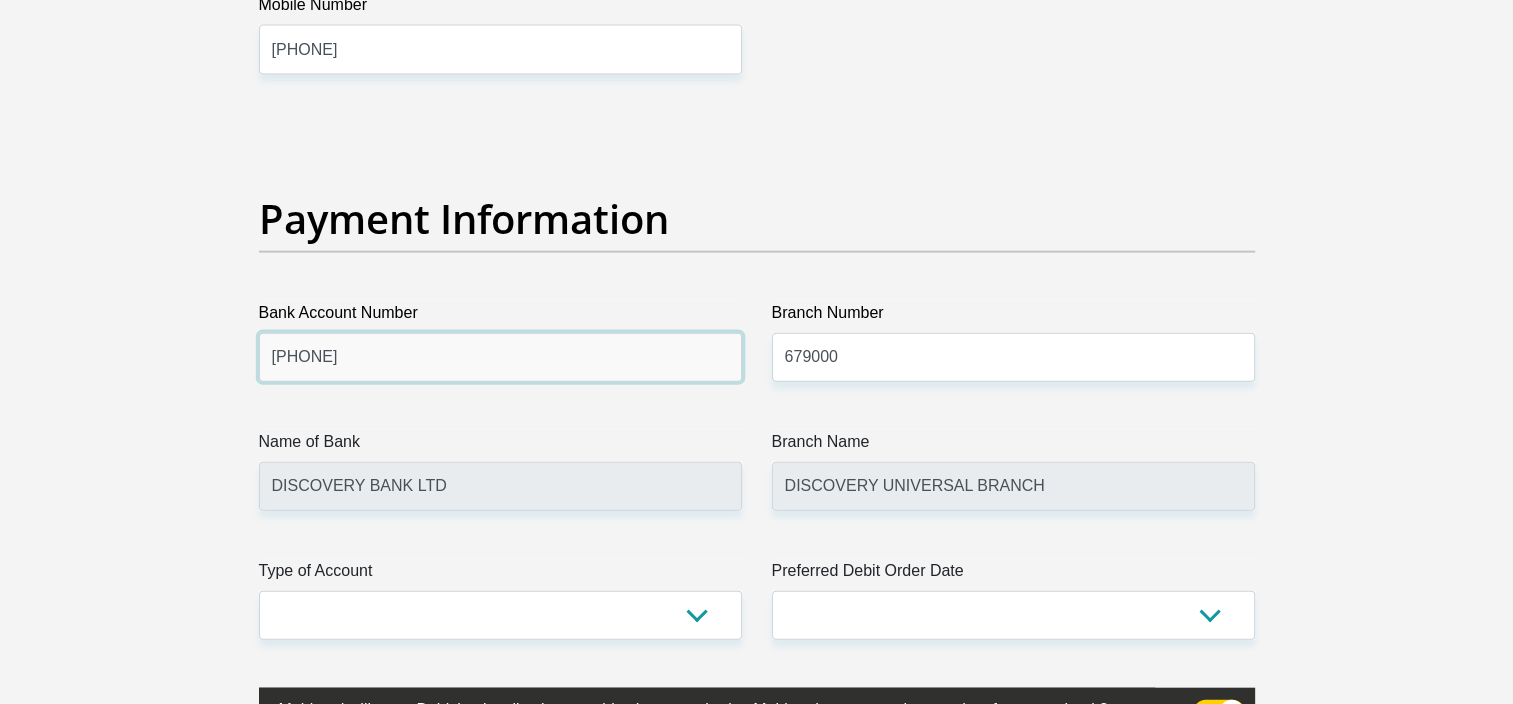 type on "[PHONE]" 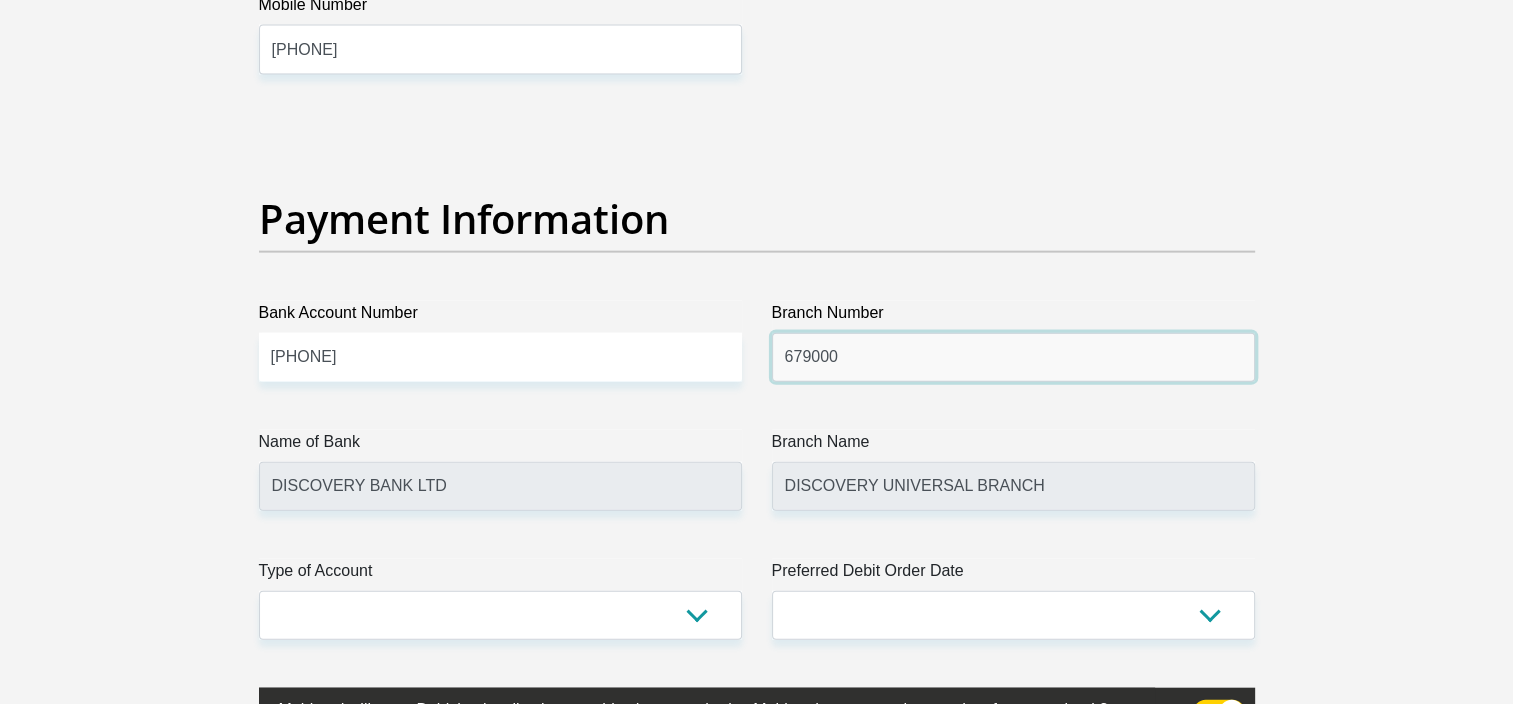 click on "679000" at bounding box center (1013, 357) 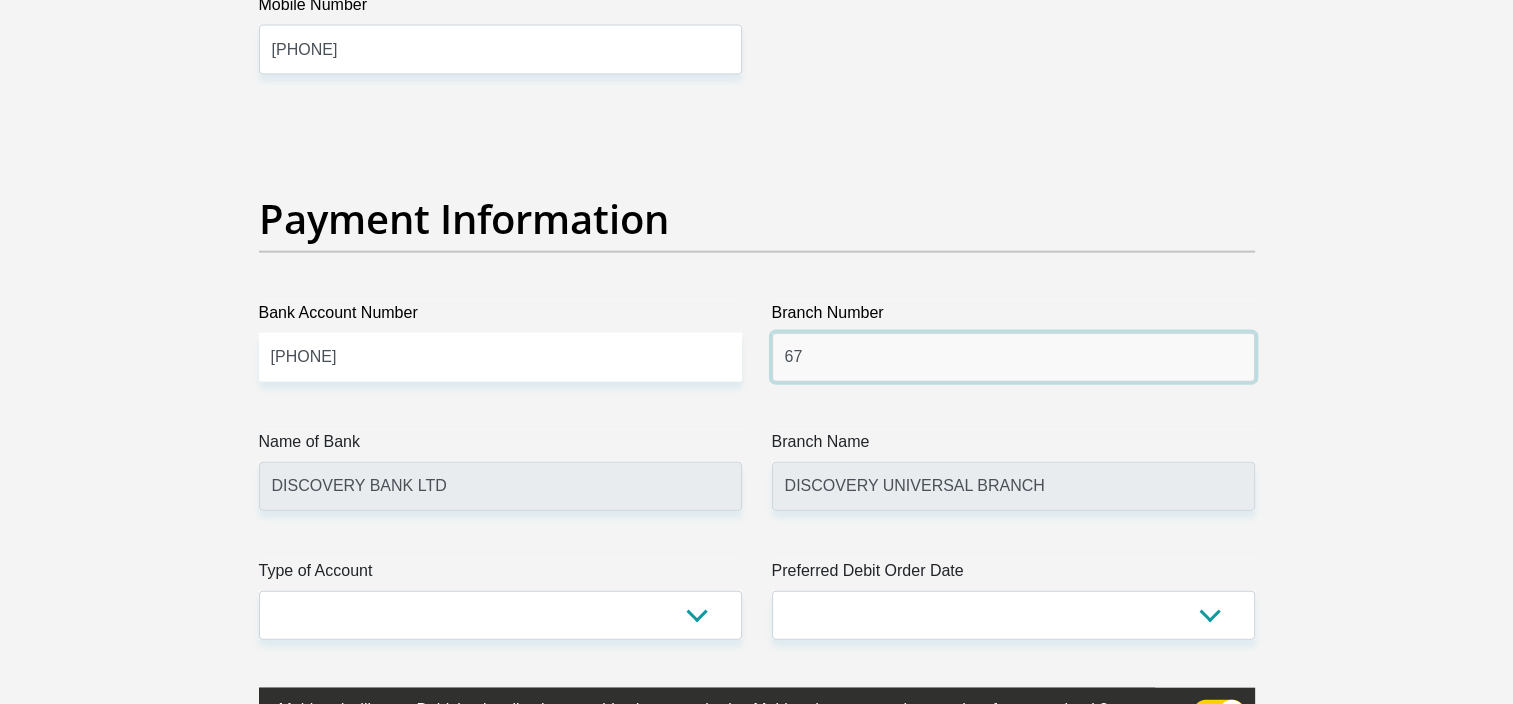 type on "6" 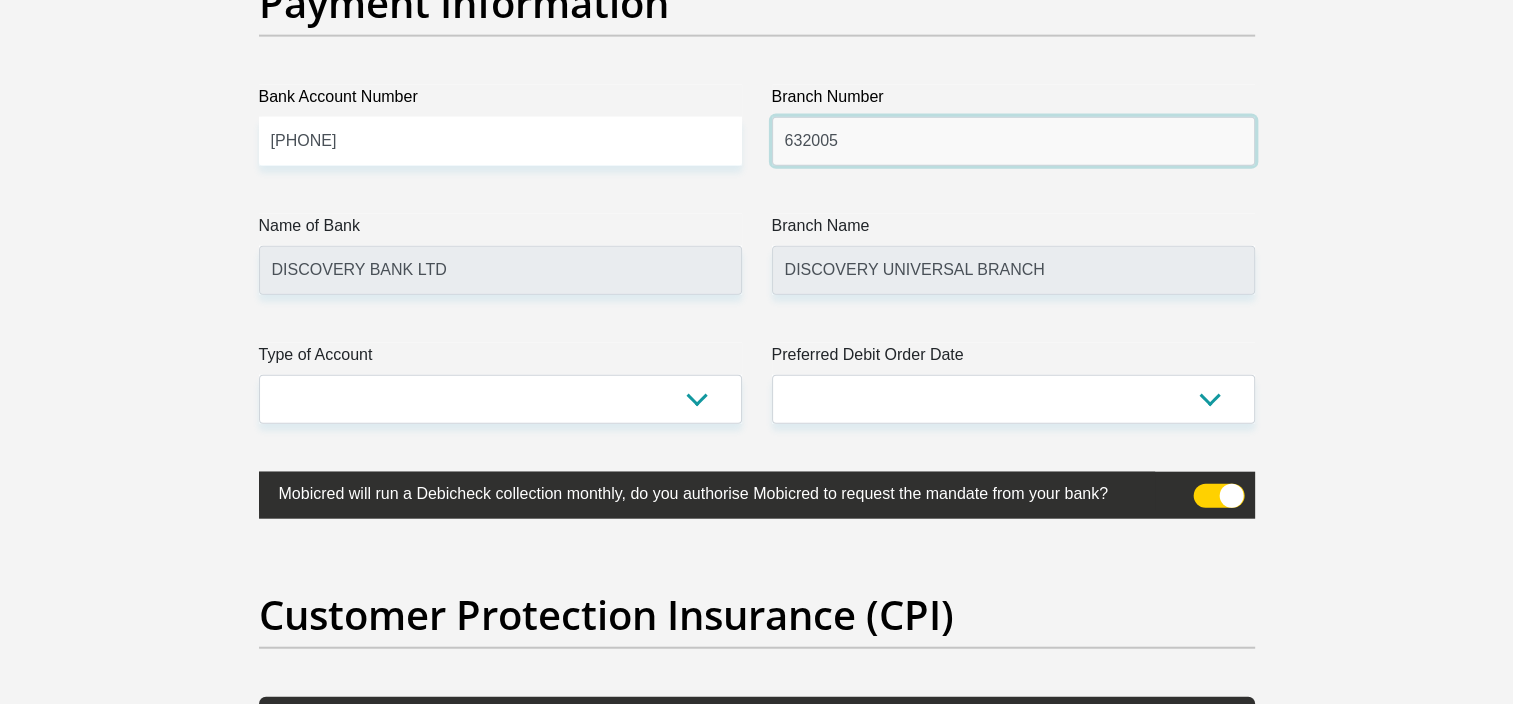 scroll, scrollTop: 4673, scrollLeft: 0, axis: vertical 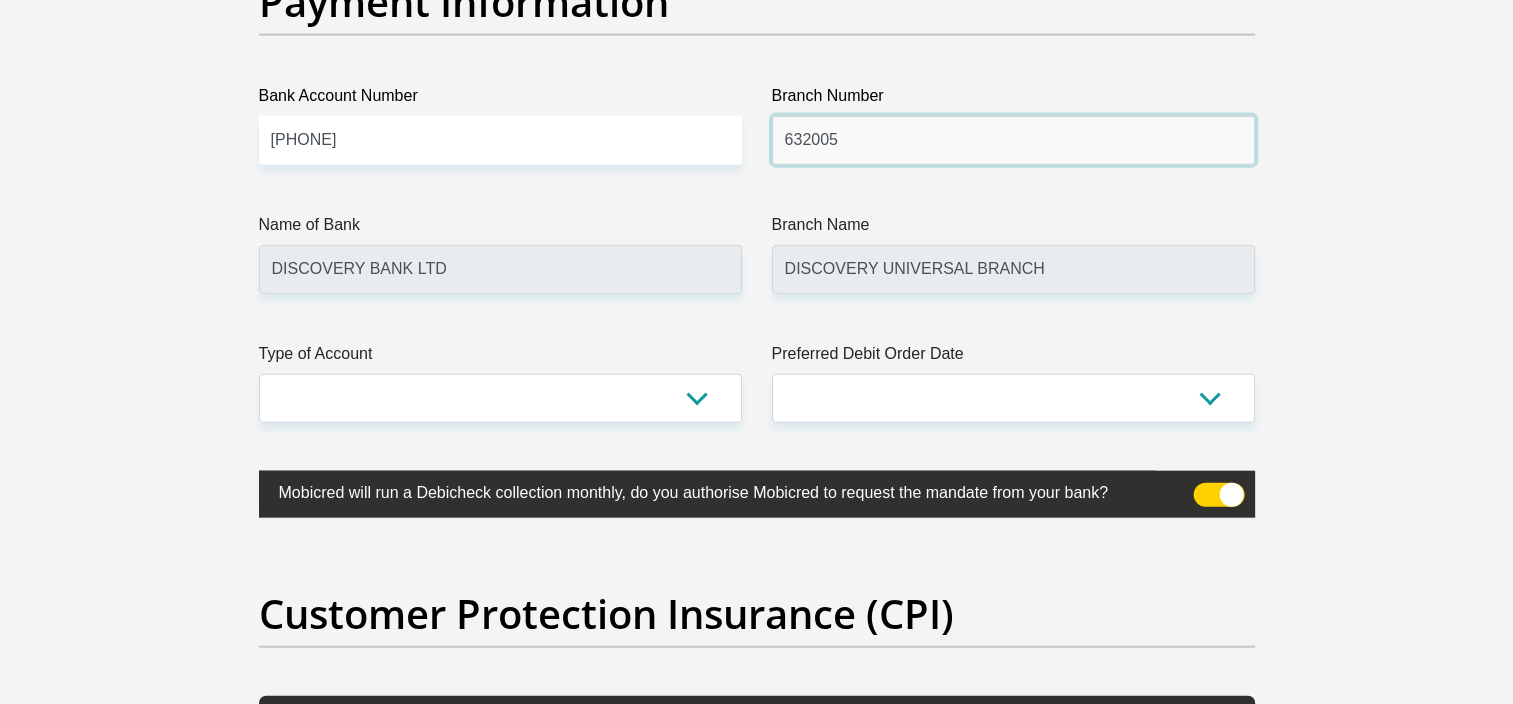 type on "632005" 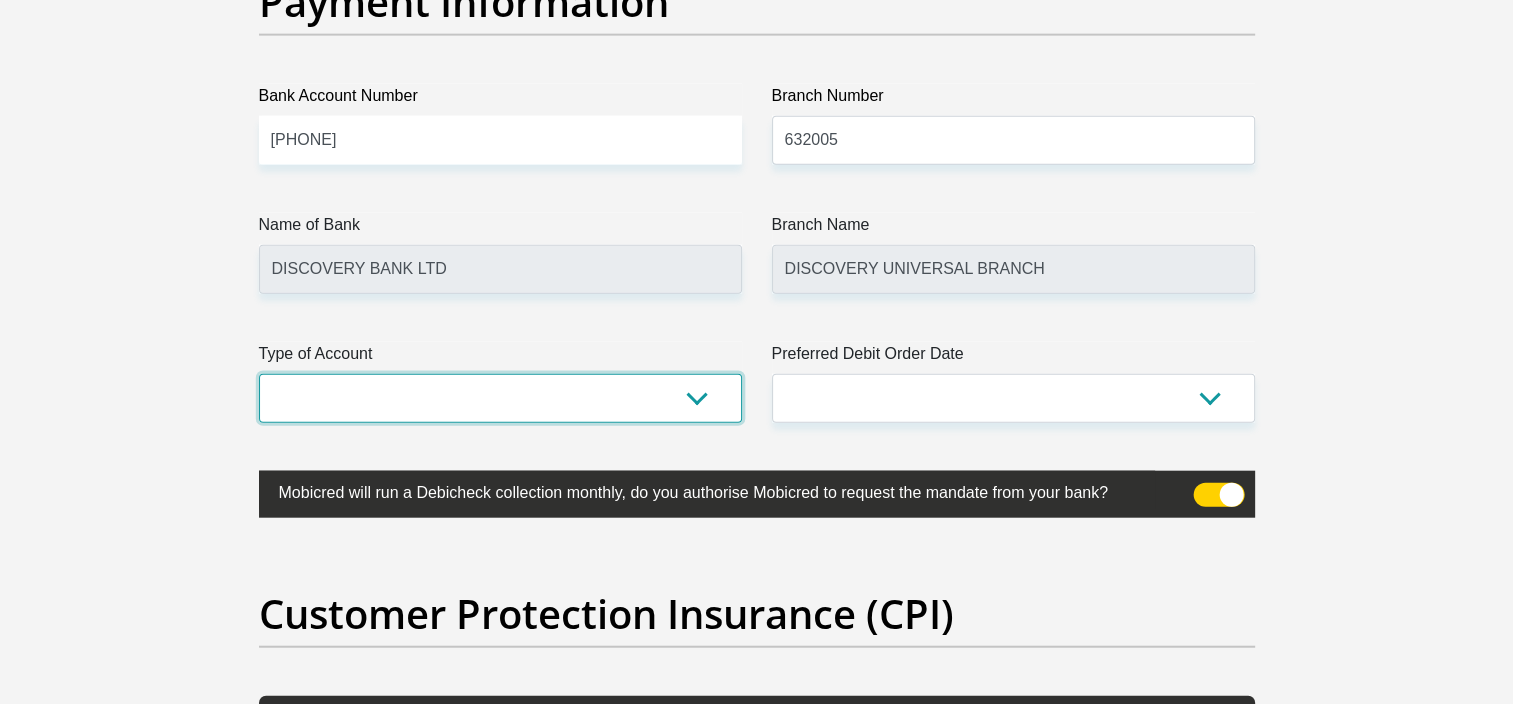 click on "Cheque
Savings" at bounding box center [500, 398] 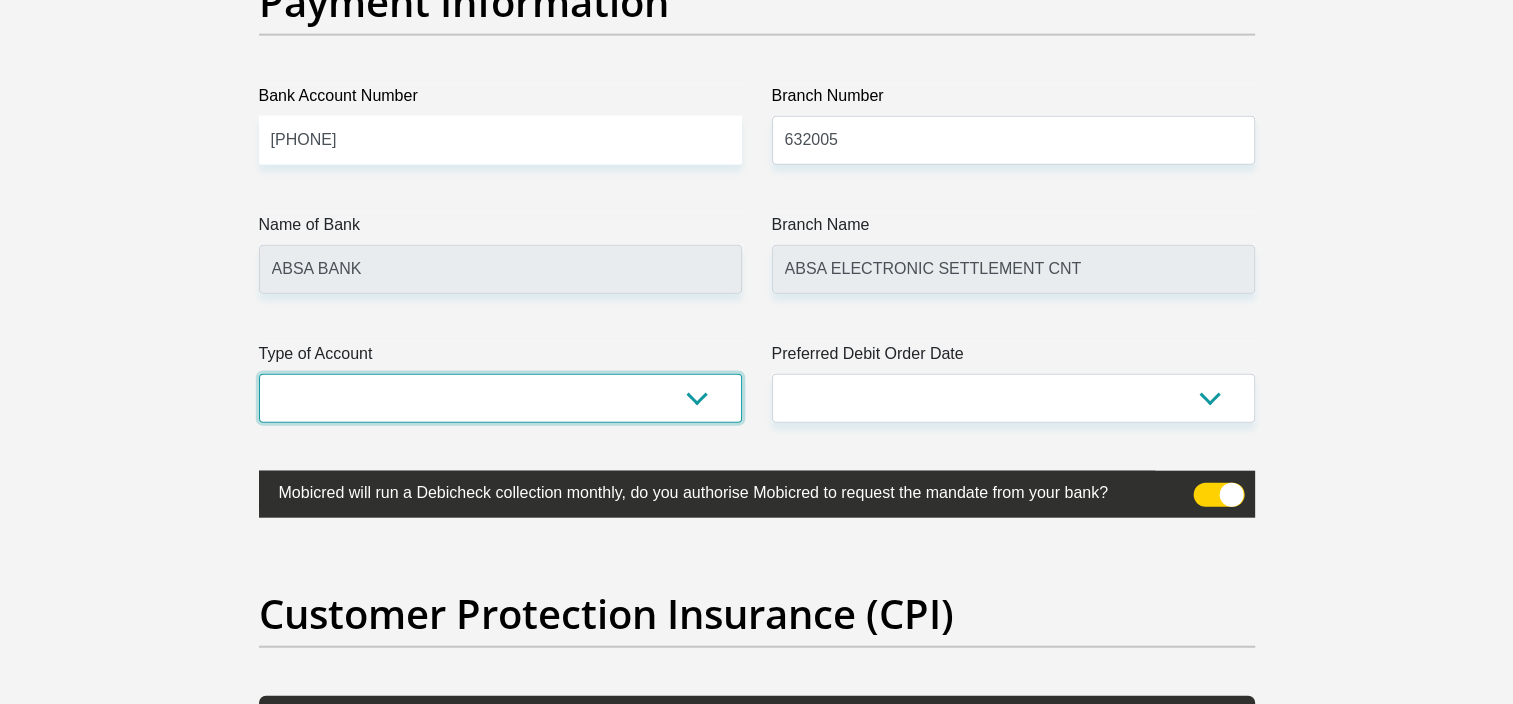select on "CUR" 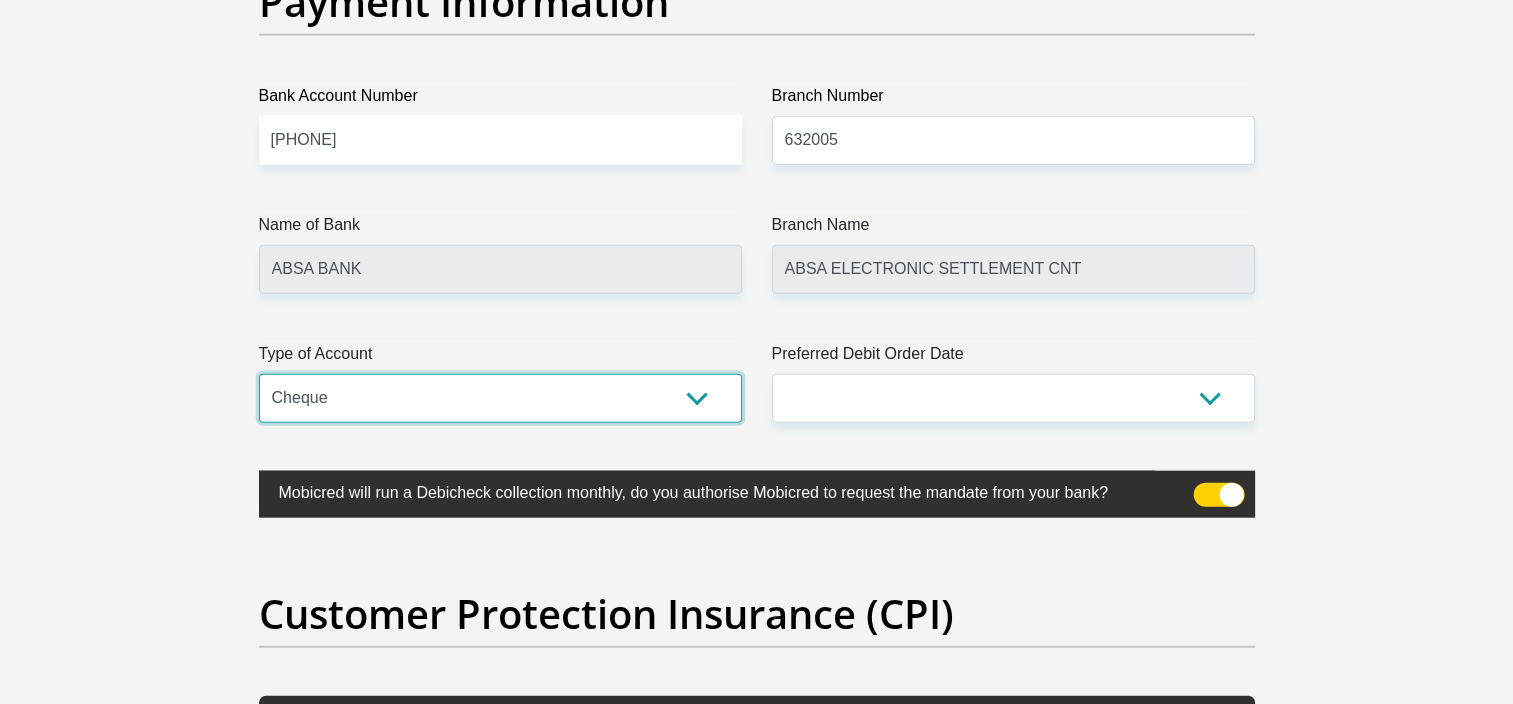 click on "Cheque
Savings" at bounding box center (500, 398) 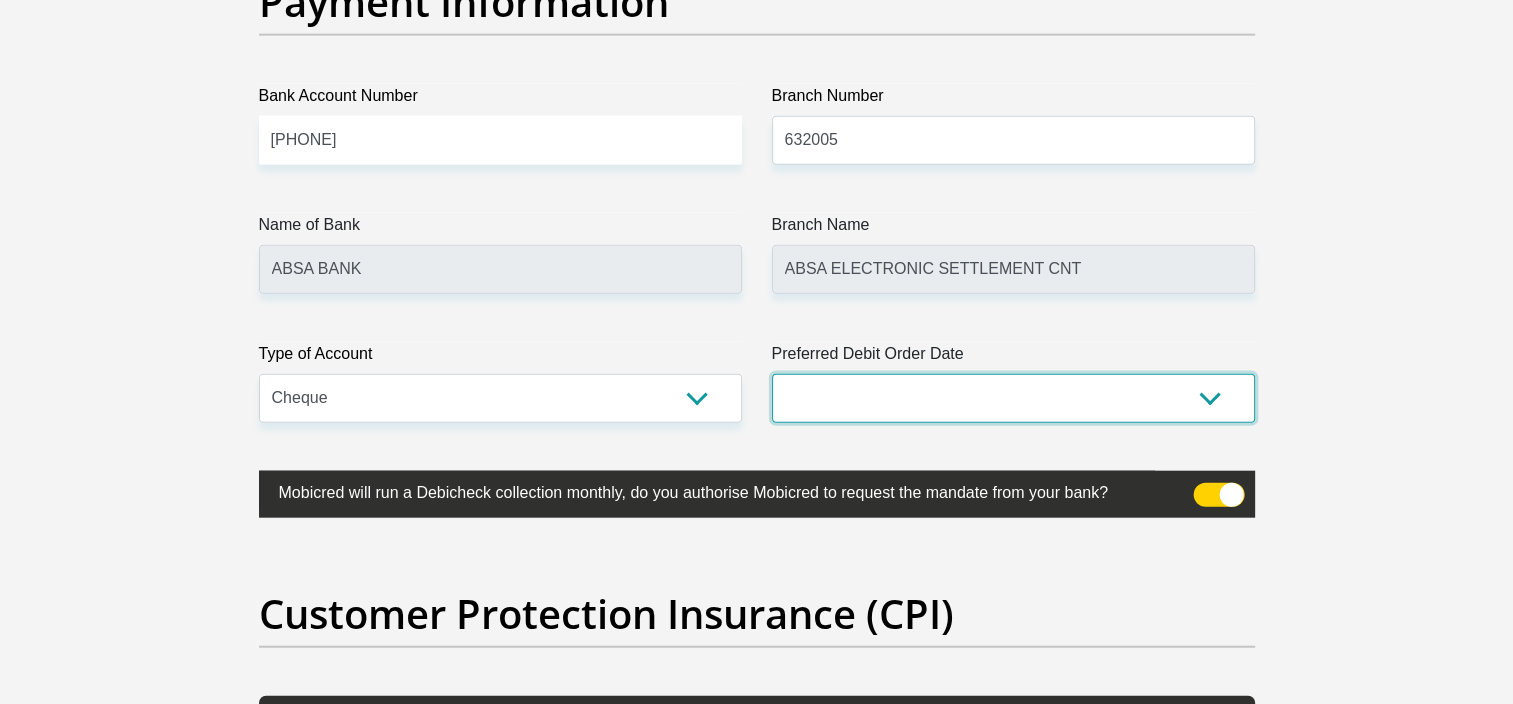 click on "1st
2nd
3rd
4th
5th
7th
18th
19th
20th
21st
22nd
23rd
24th
25th
26th
27th
28th
29th
30th" at bounding box center [1013, 398] 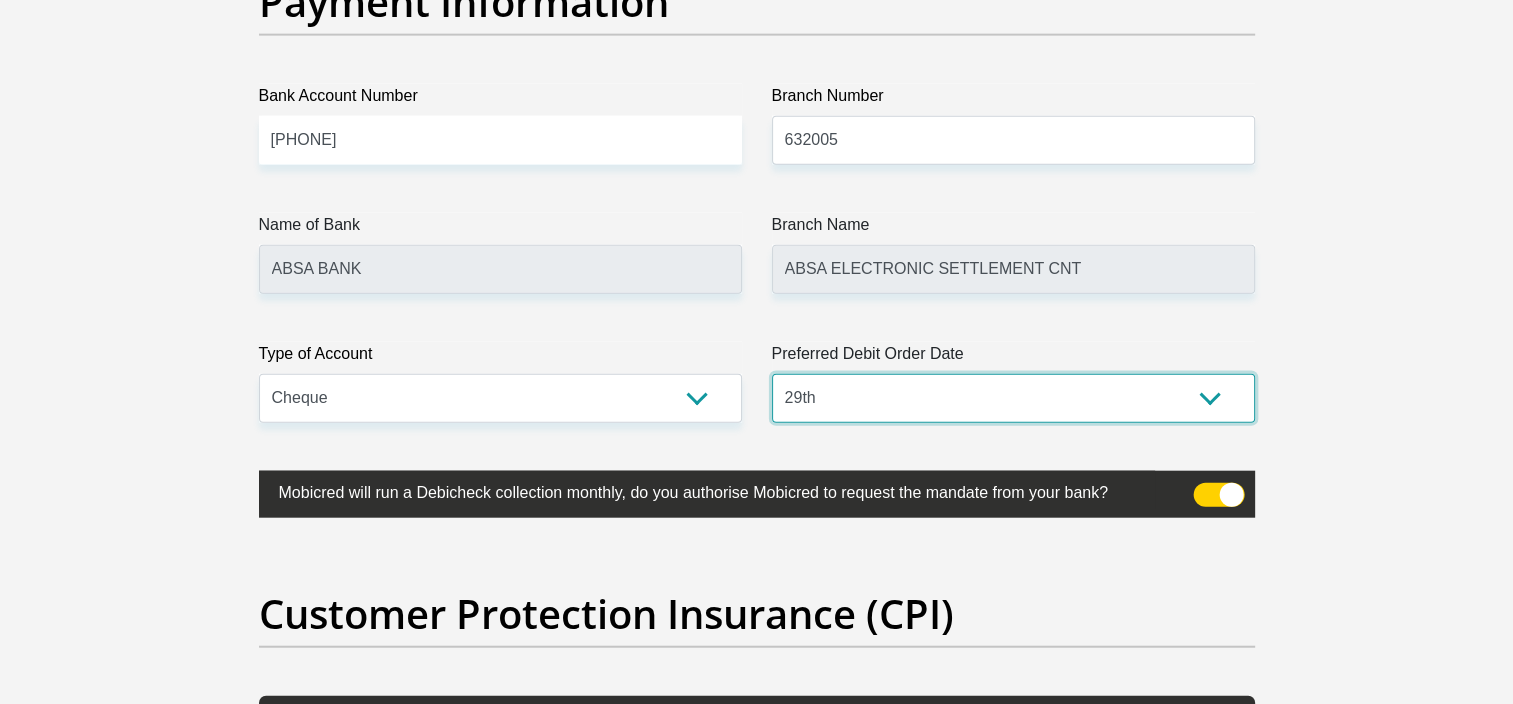 click on "1st
2nd
3rd
4th
5th
7th
18th
19th
20th
21st
22nd
23rd
24th
25th
26th
27th
28th
29th
30th" at bounding box center [1013, 398] 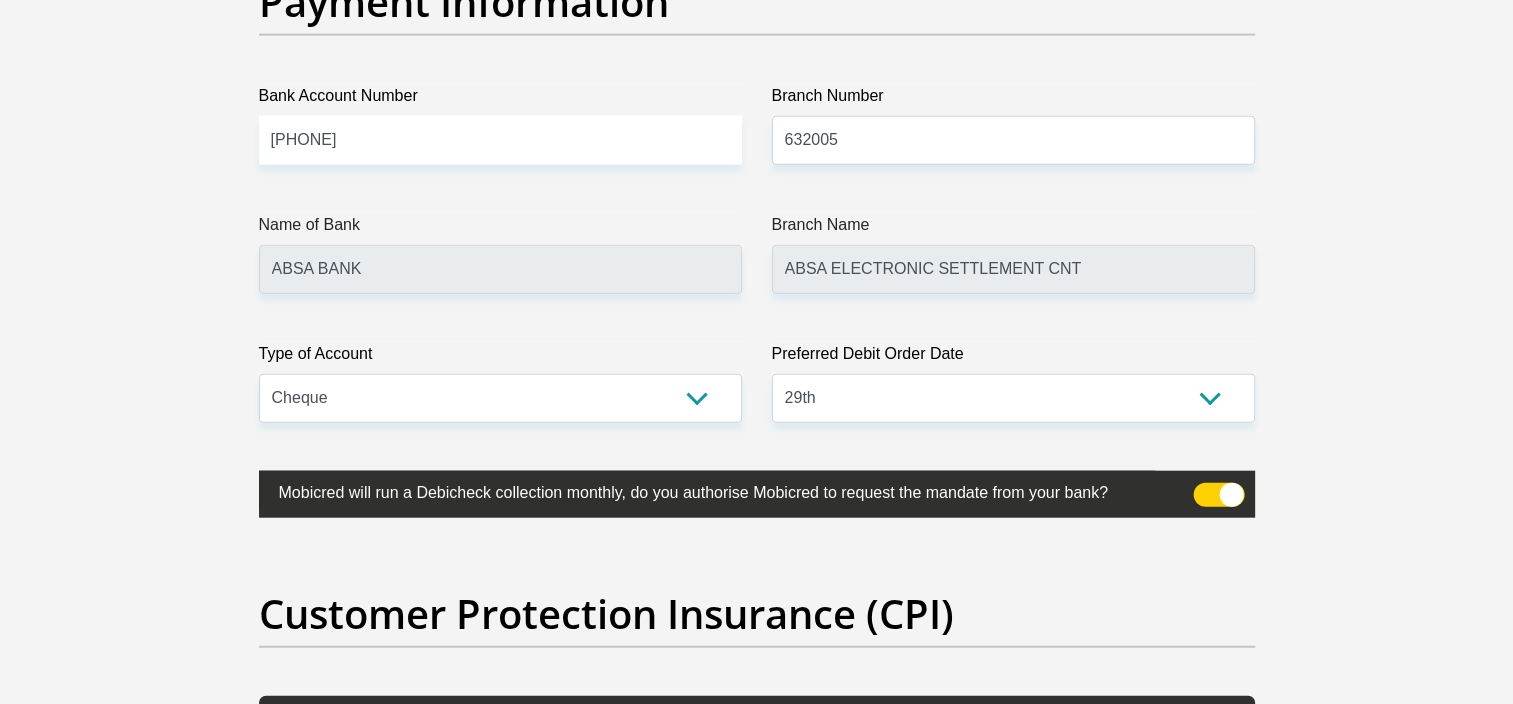 click on "Preferred Debit Order Date" at bounding box center [1013, 358] 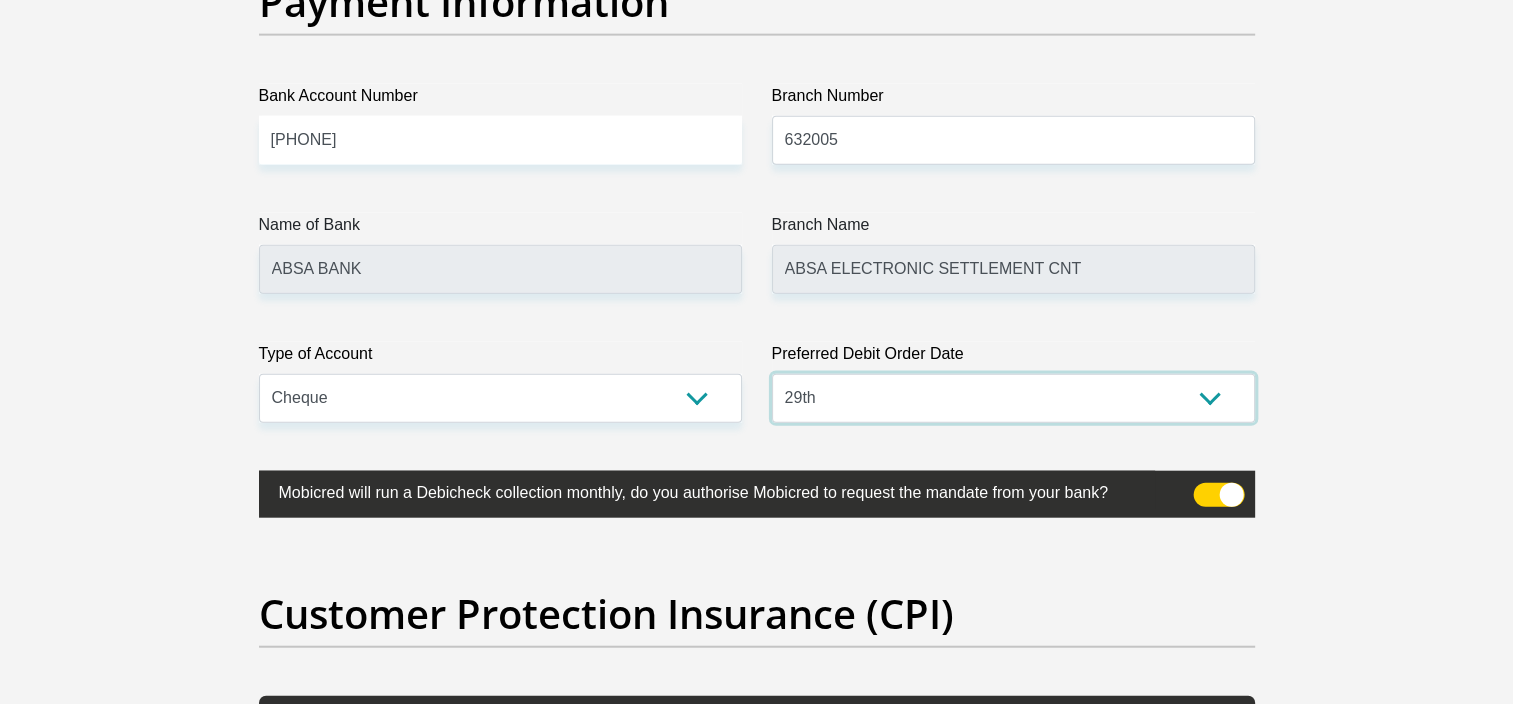 click on "1st
2nd
3rd
4th
5th
7th
18th
19th
20th
21st
22nd
23rd
24th
25th
26th
27th
28th
29th
30th" at bounding box center [1013, 398] 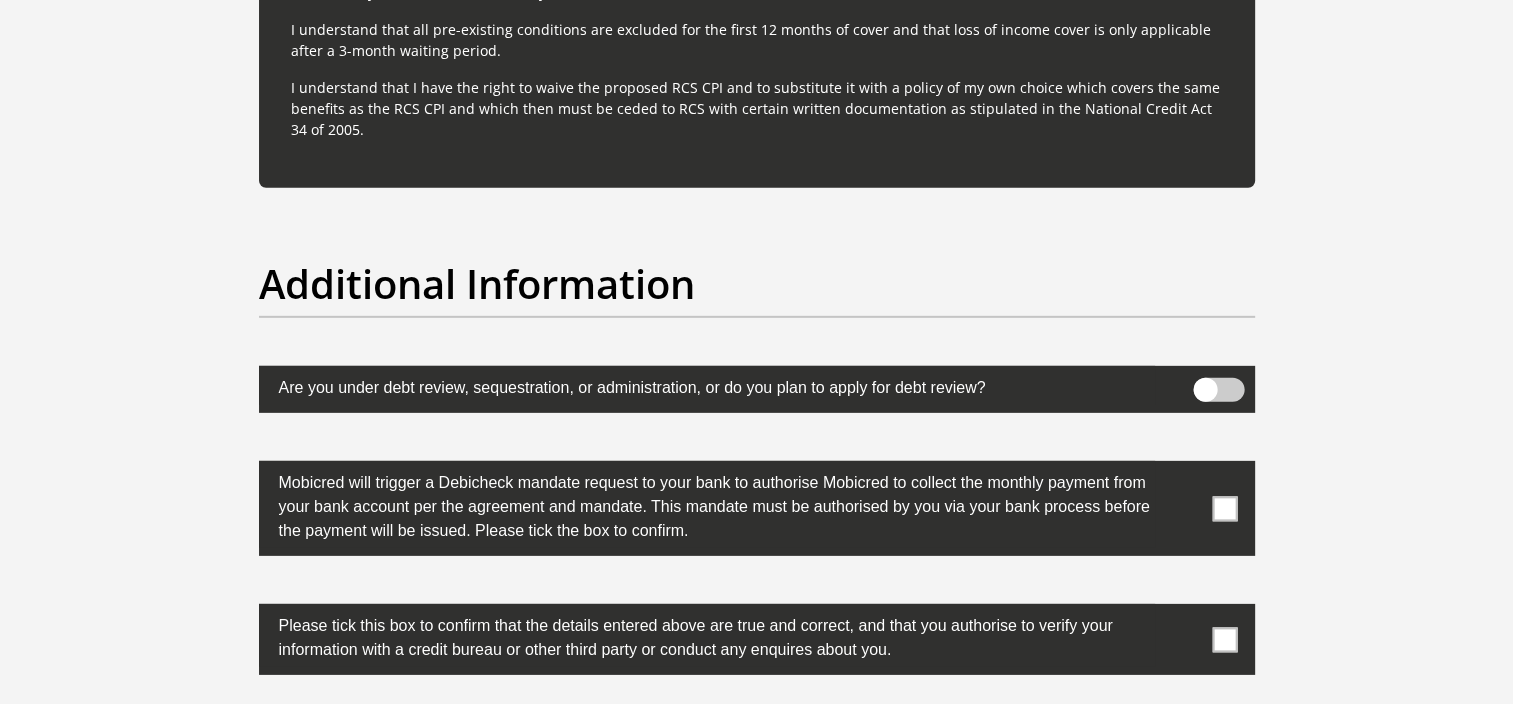 scroll, scrollTop: 6021, scrollLeft: 0, axis: vertical 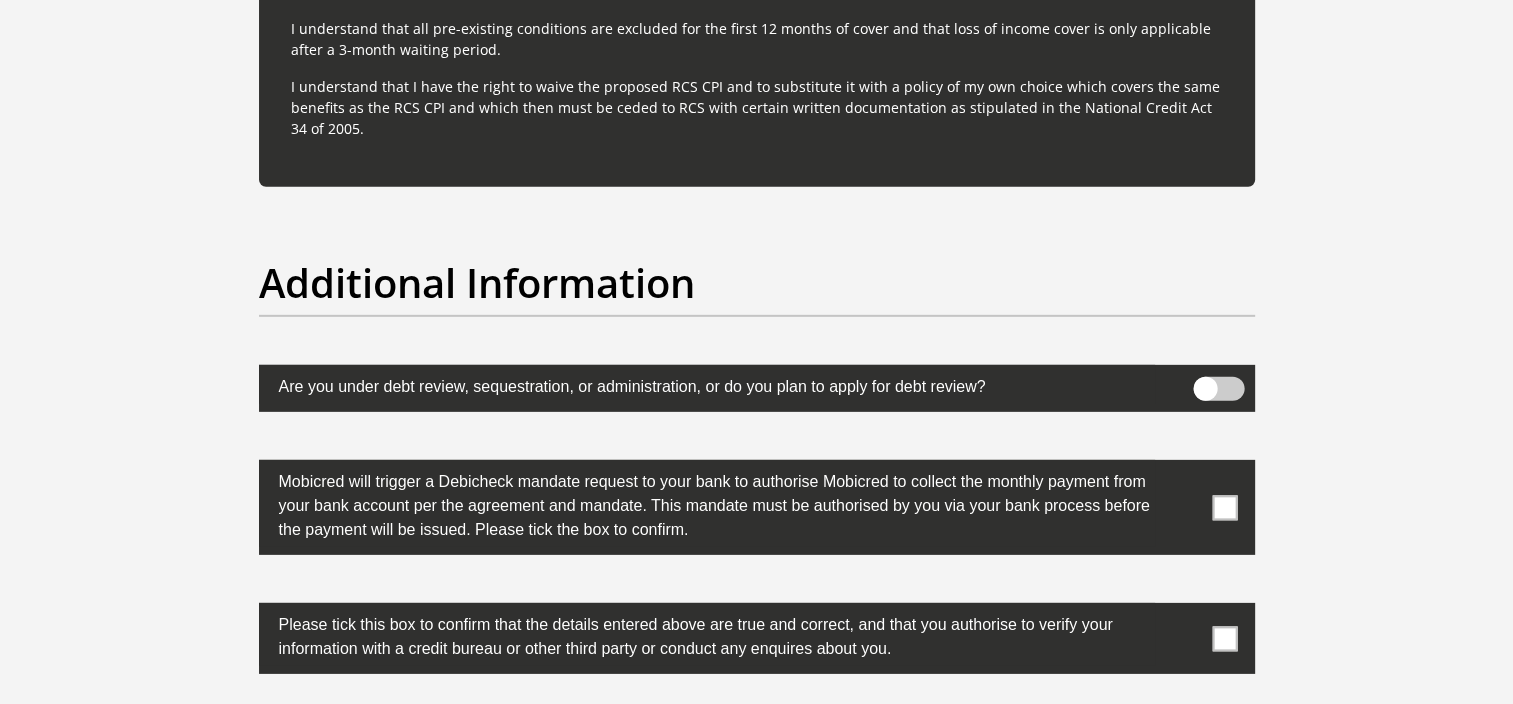 click at bounding box center (757, 388) 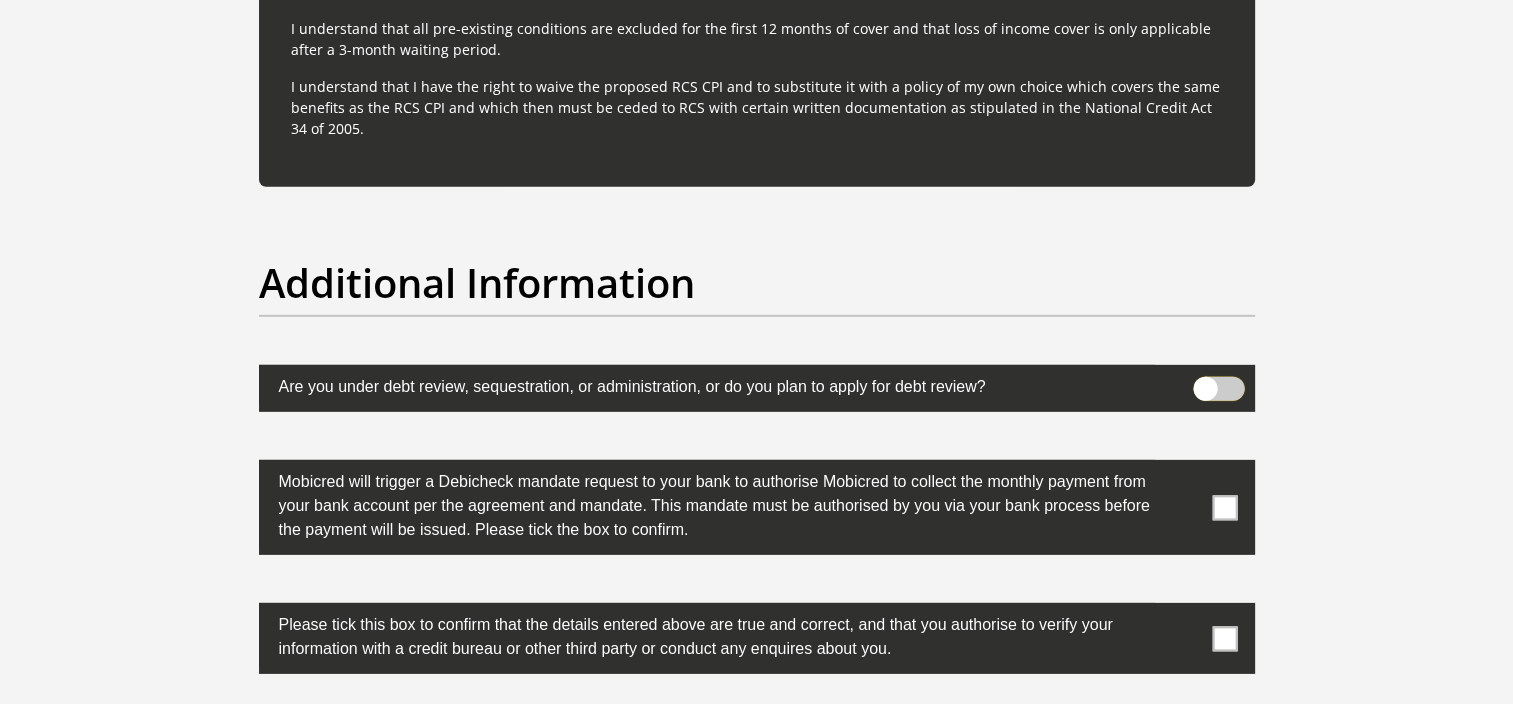 click at bounding box center [1205, 382] 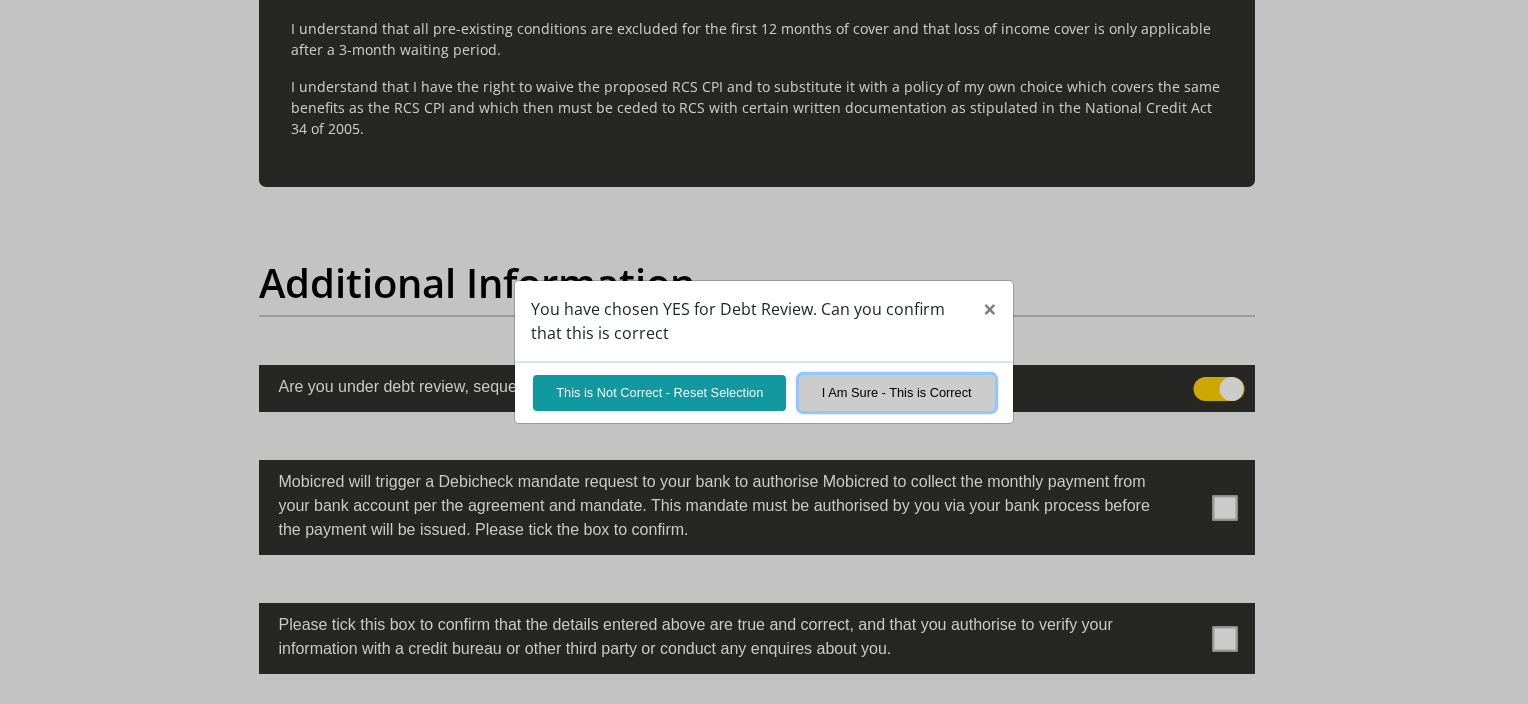 click on "I Am Sure - This is Correct" at bounding box center (897, 392) 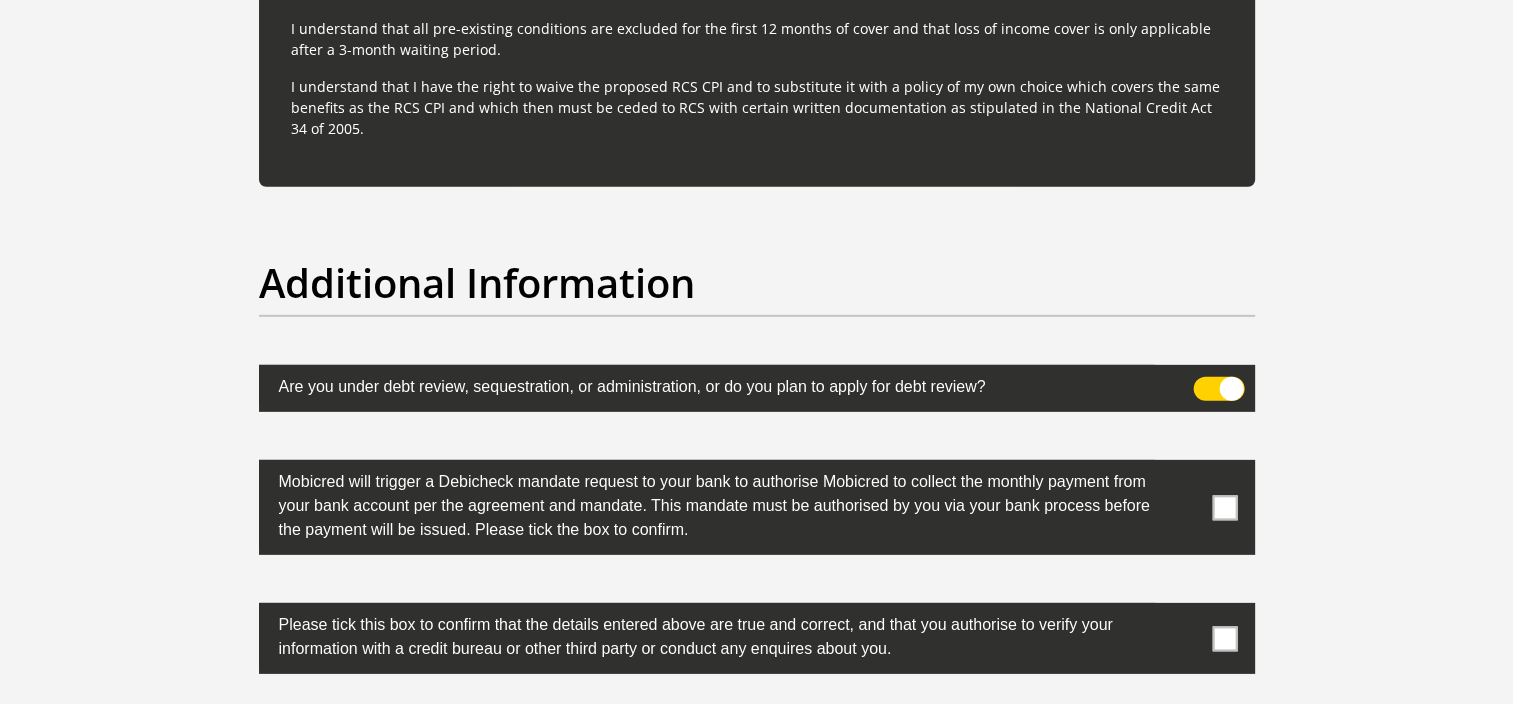click at bounding box center [1224, 507] 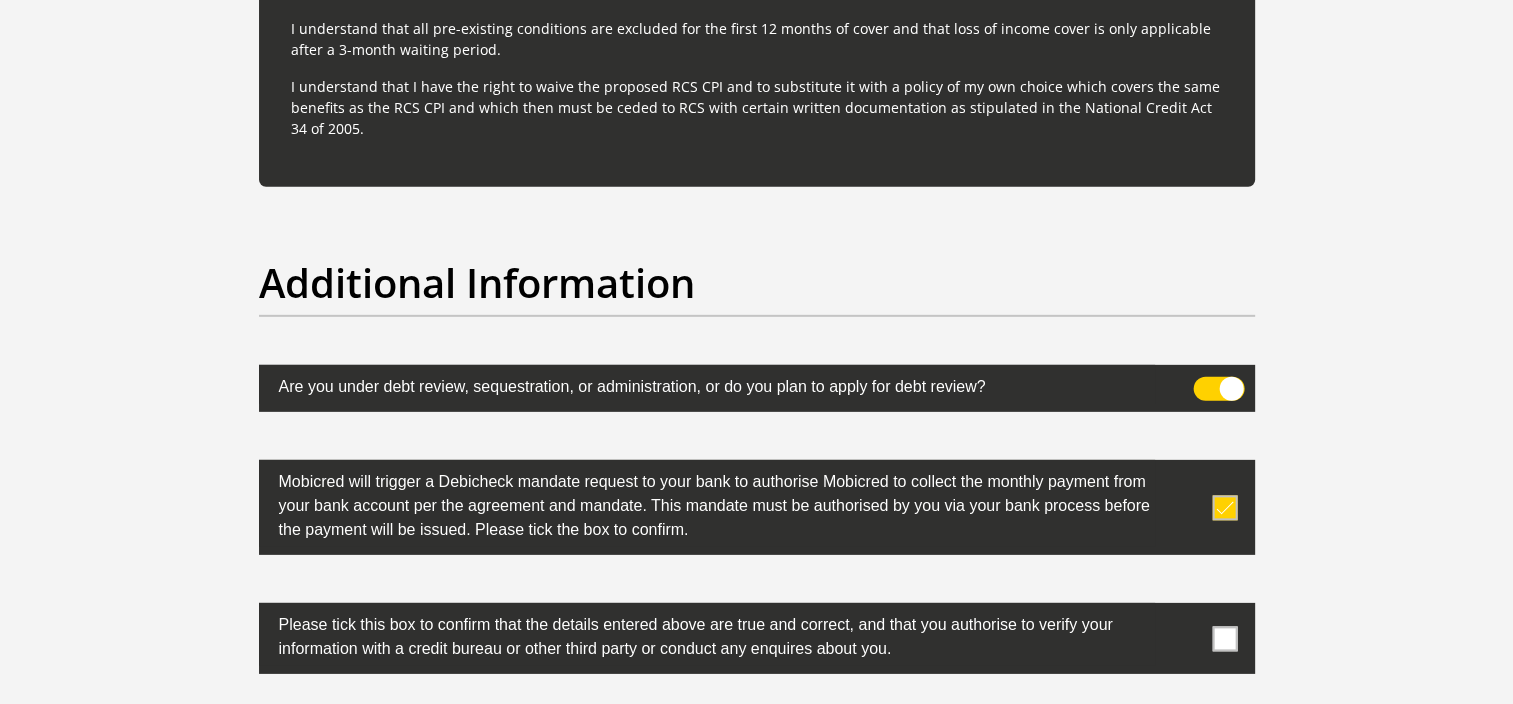 click at bounding box center (1224, 638) 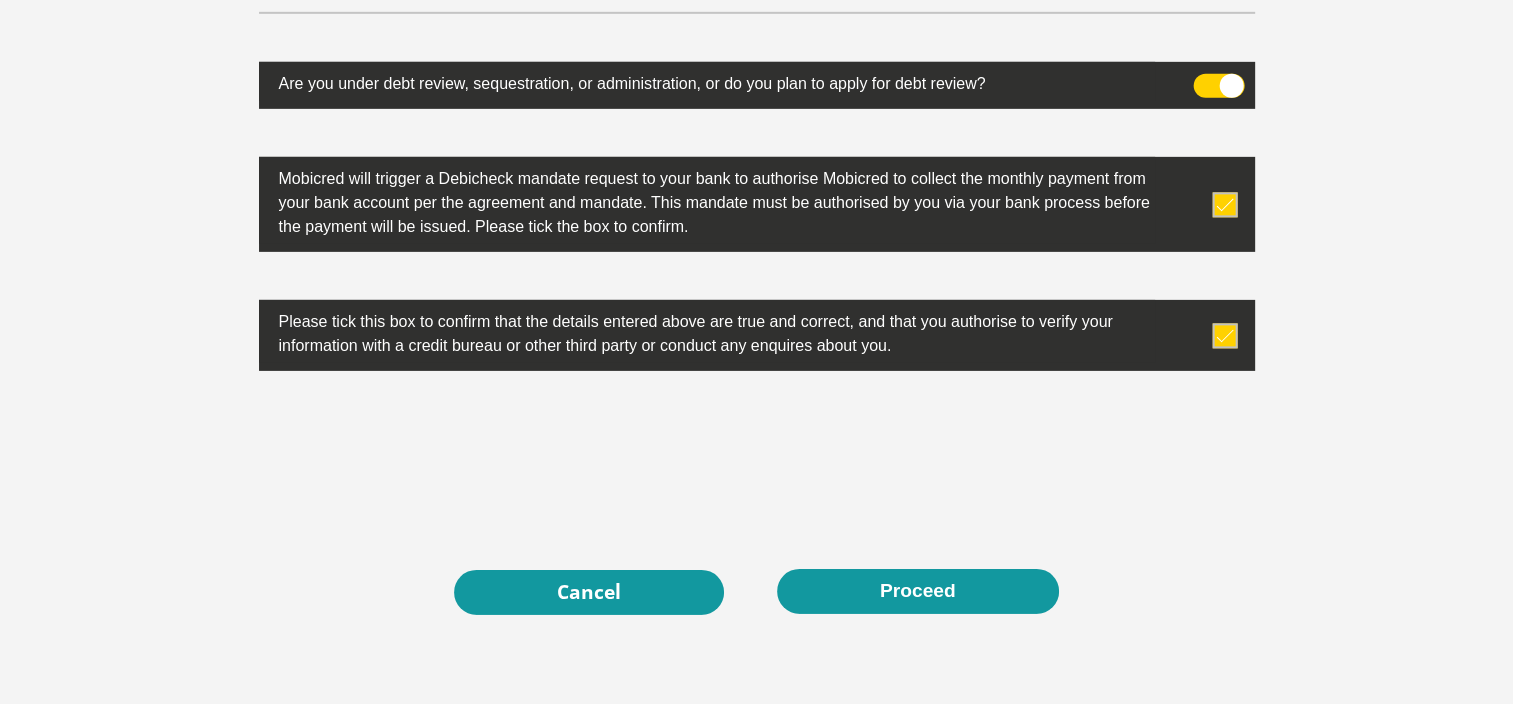scroll, scrollTop: 6441, scrollLeft: 0, axis: vertical 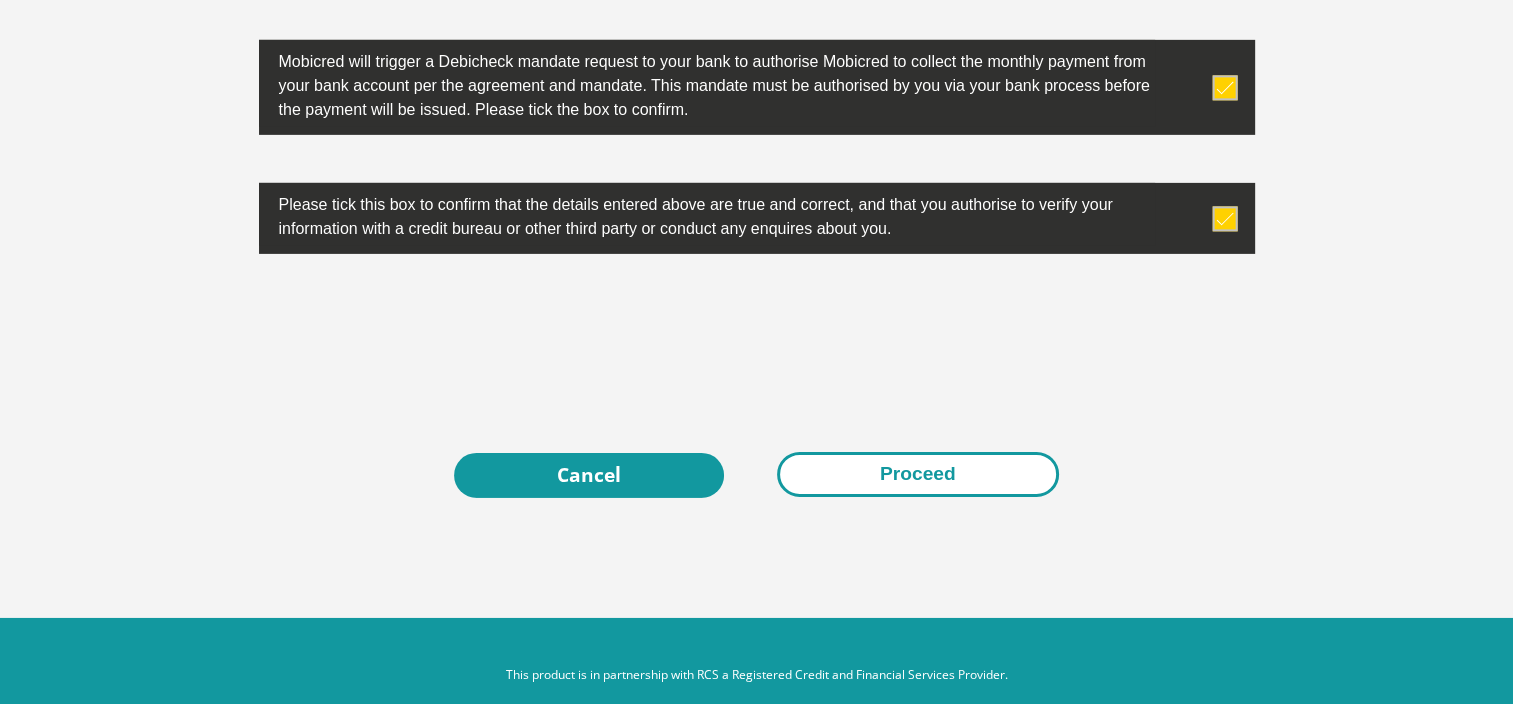 click on "Proceed" at bounding box center (918, 474) 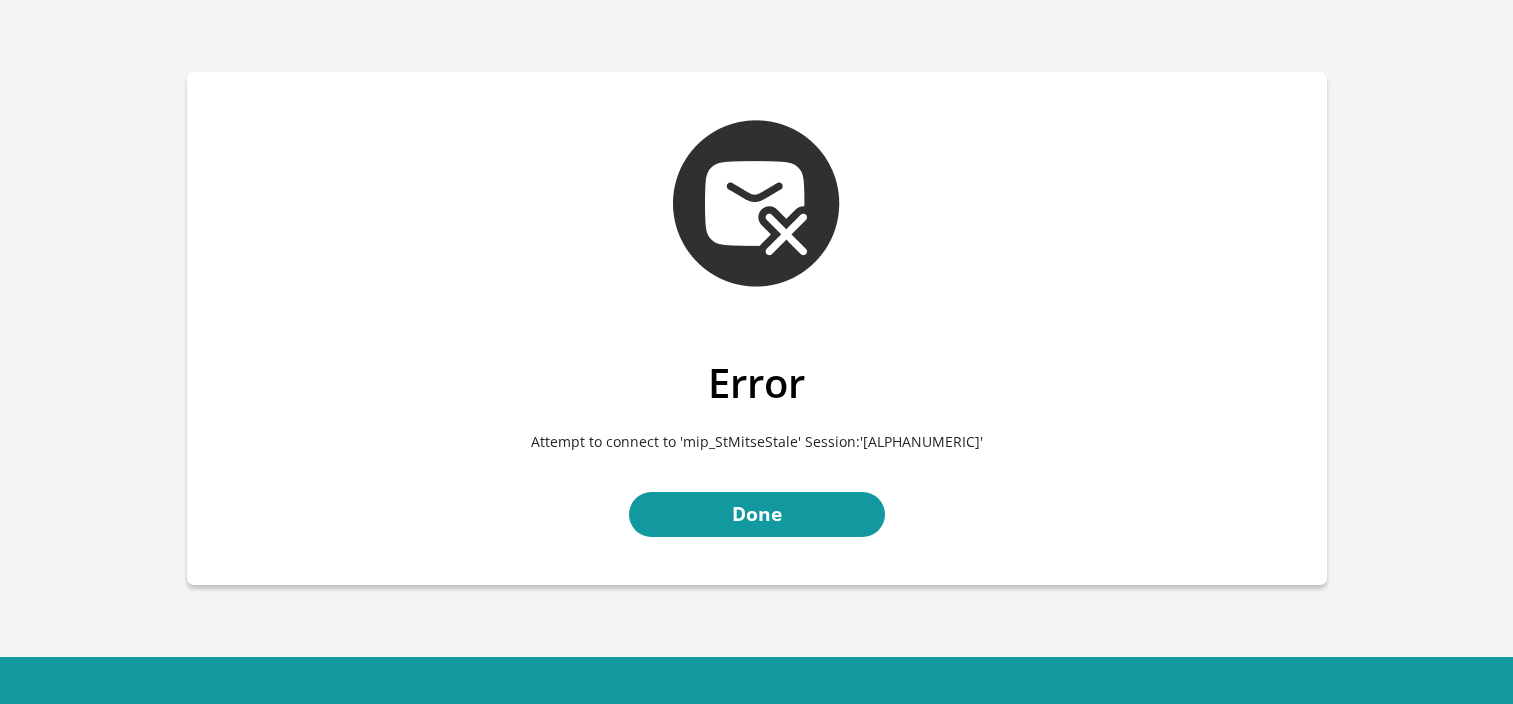 scroll, scrollTop: 0, scrollLeft: 0, axis: both 